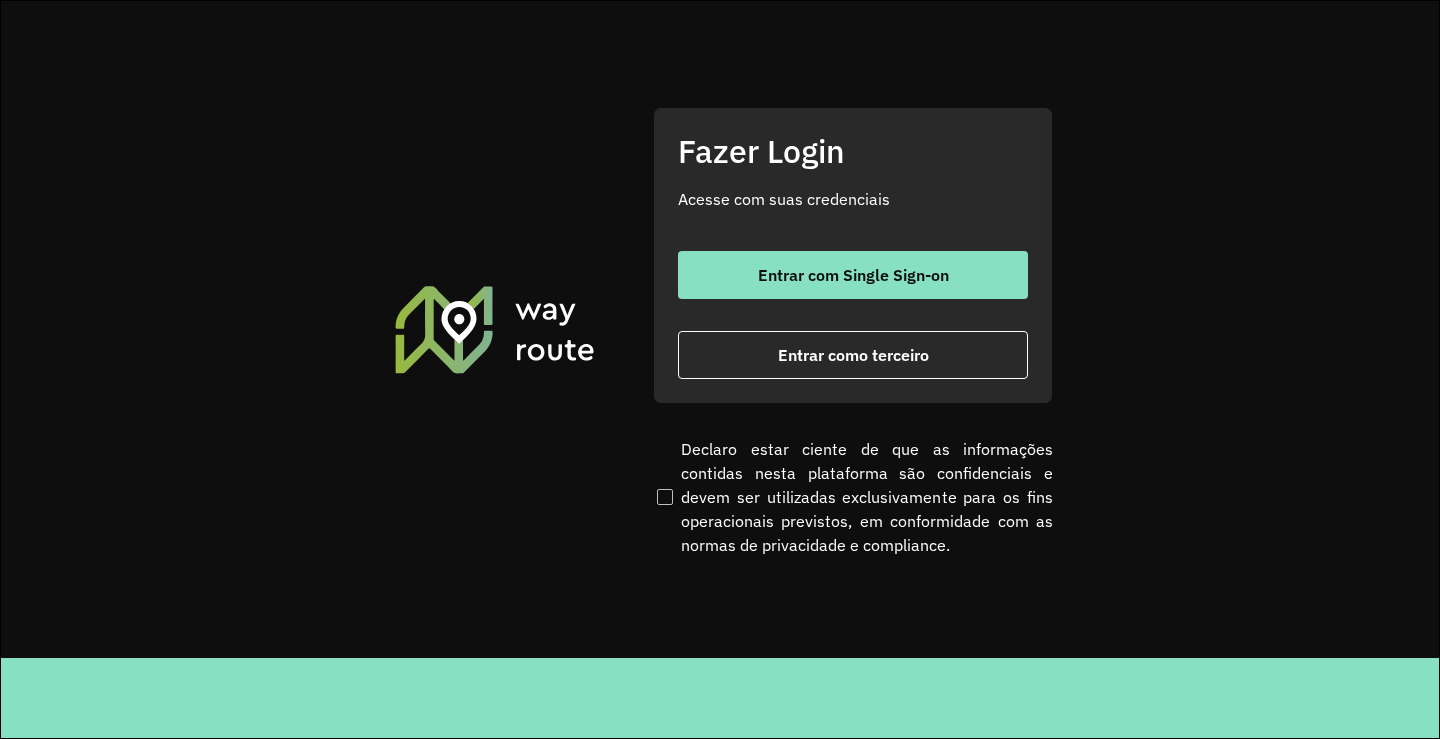 scroll, scrollTop: 0, scrollLeft: 0, axis: both 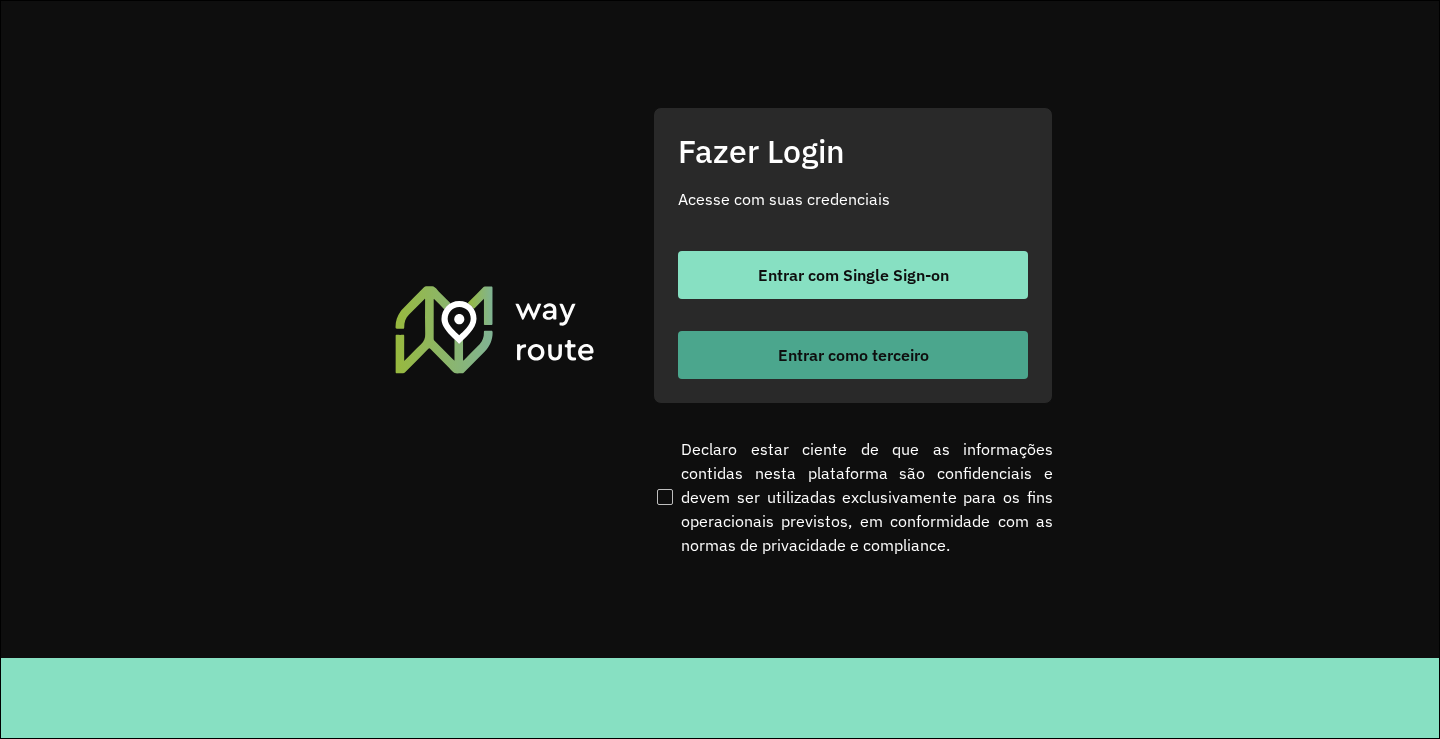 click on "Entrar como terceiro" at bounding box center [853, 355] 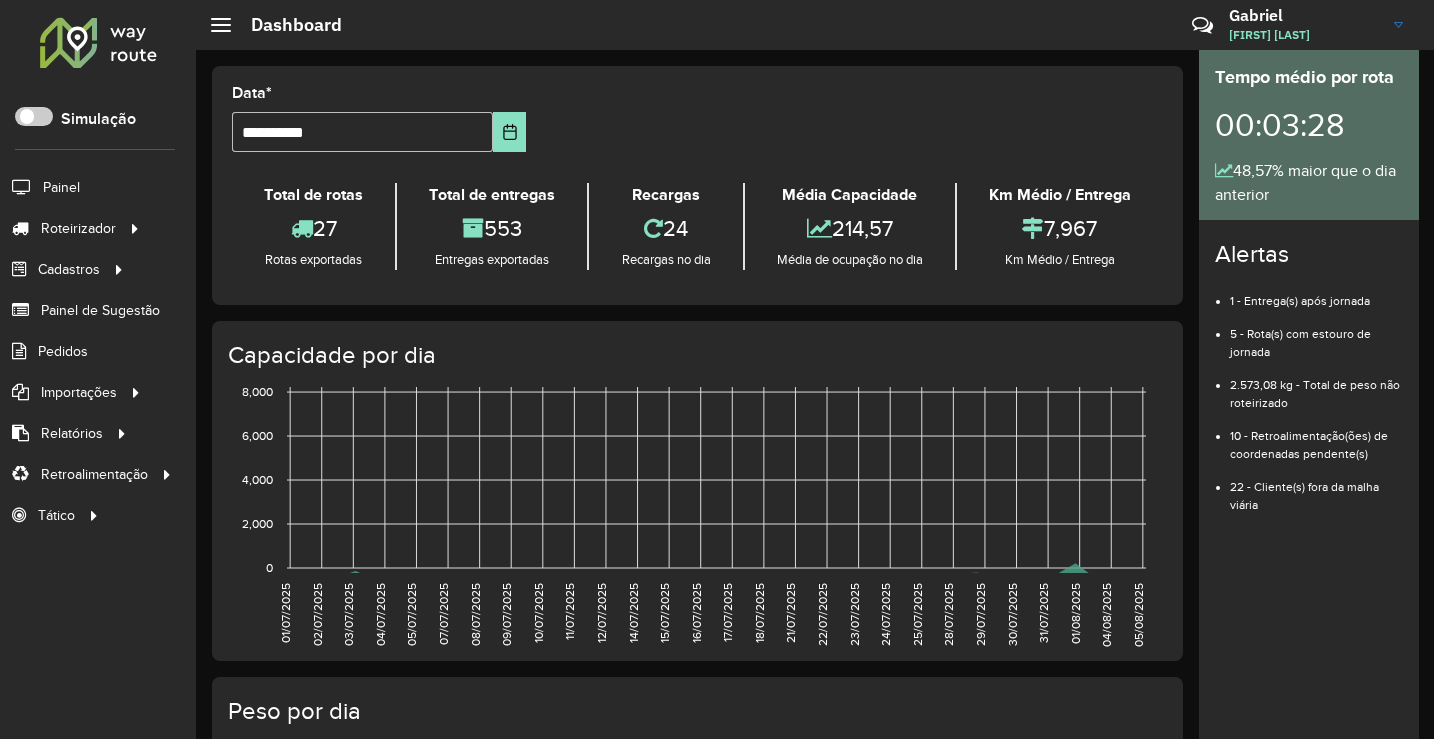 scroll, scrollTop: 0, scrollLeft: 0, axis: both 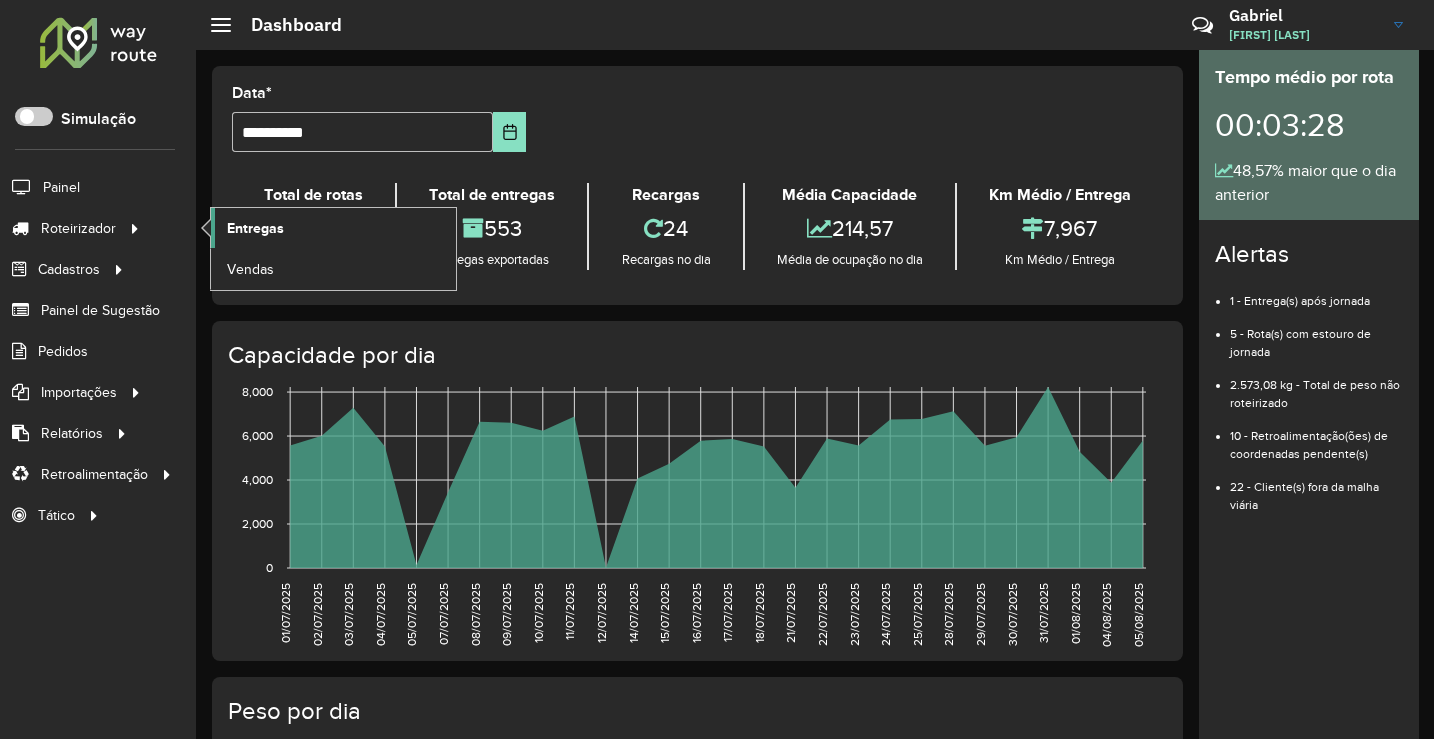 click on "Entregas" 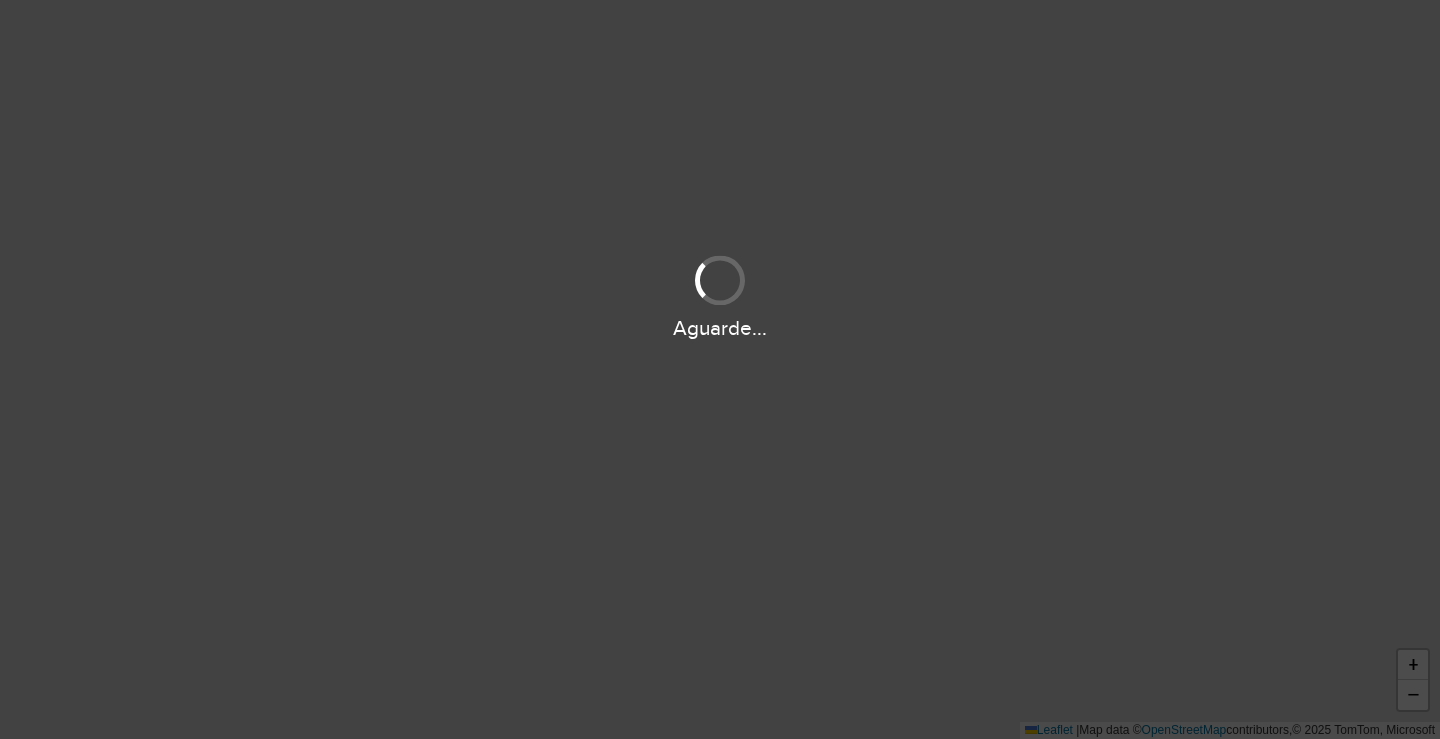 scroll, scrollTop: 0, scrollLeft: 0, axis: both 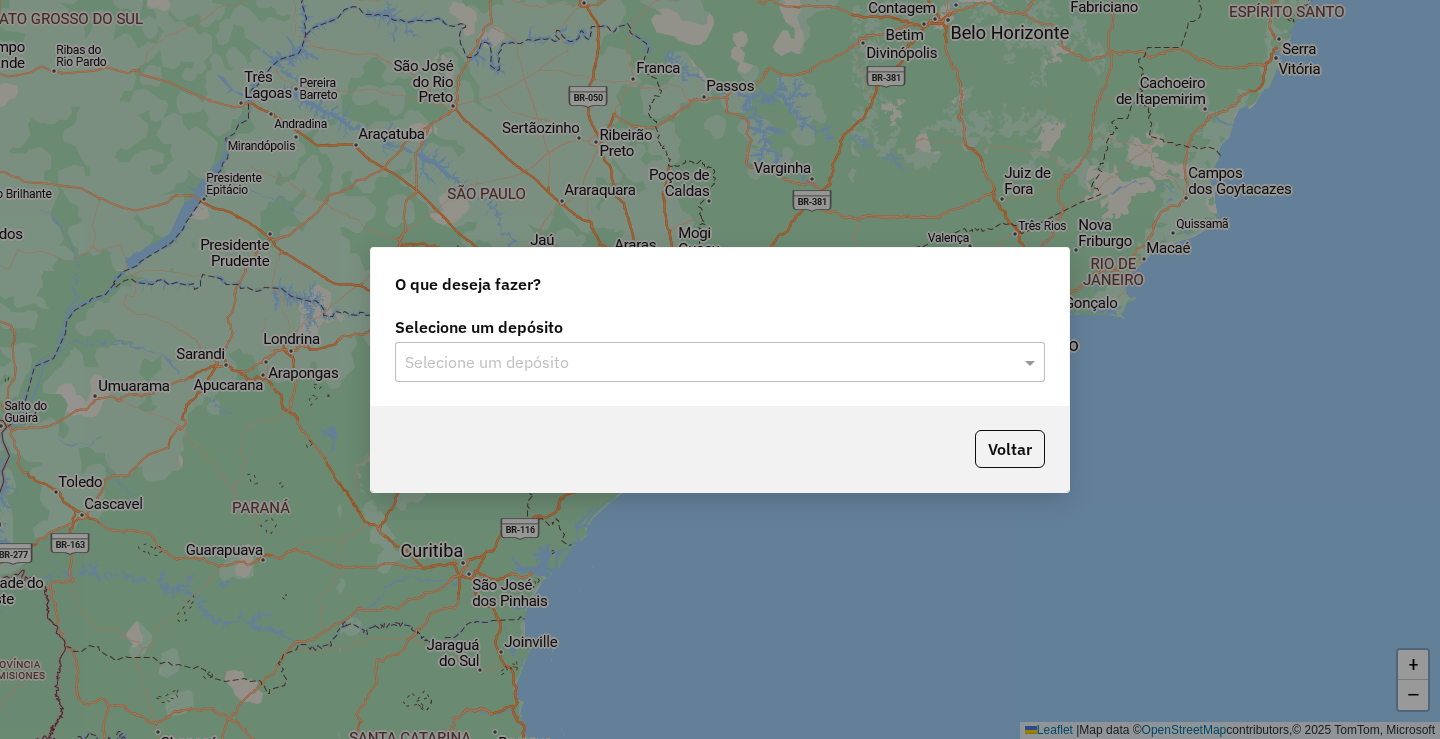 click 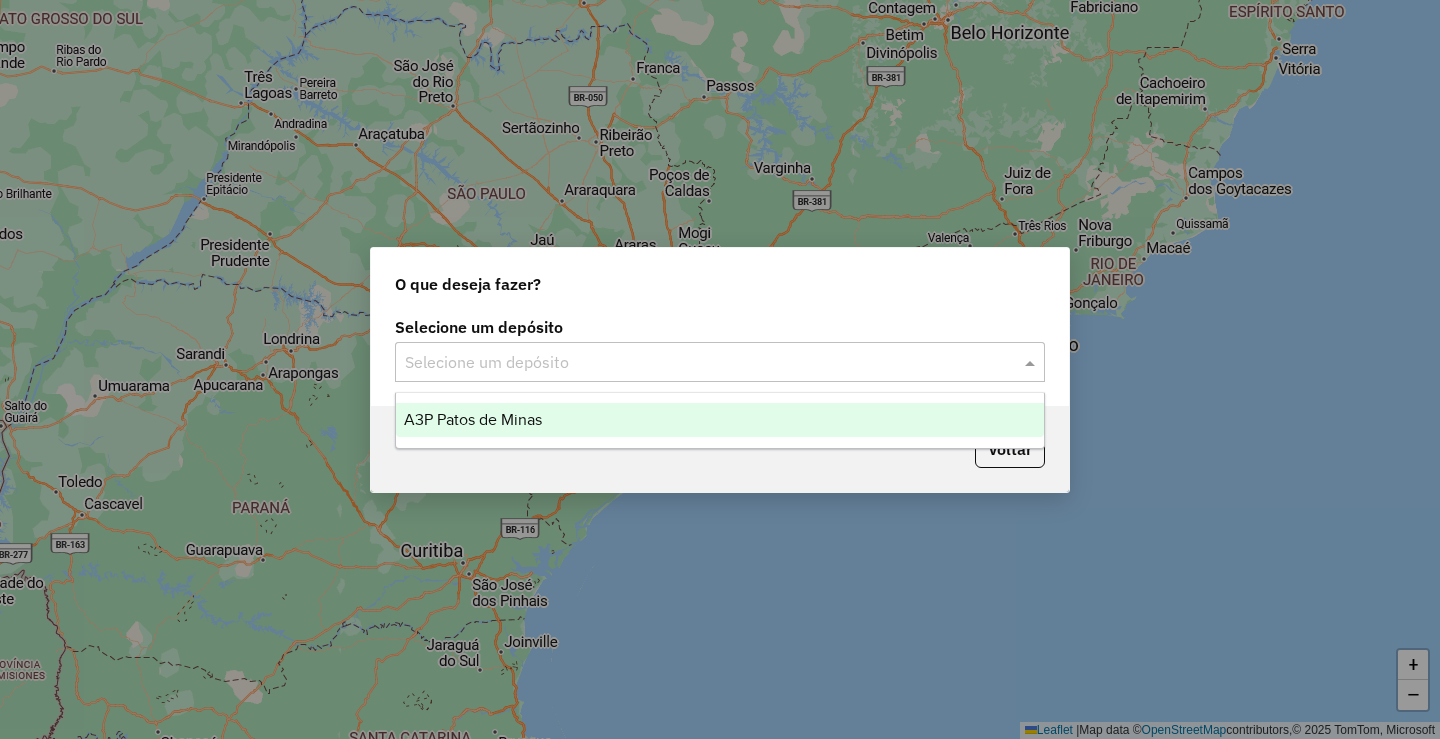 click on "A3P Patos de Minas" at bounding box center [720, 420] 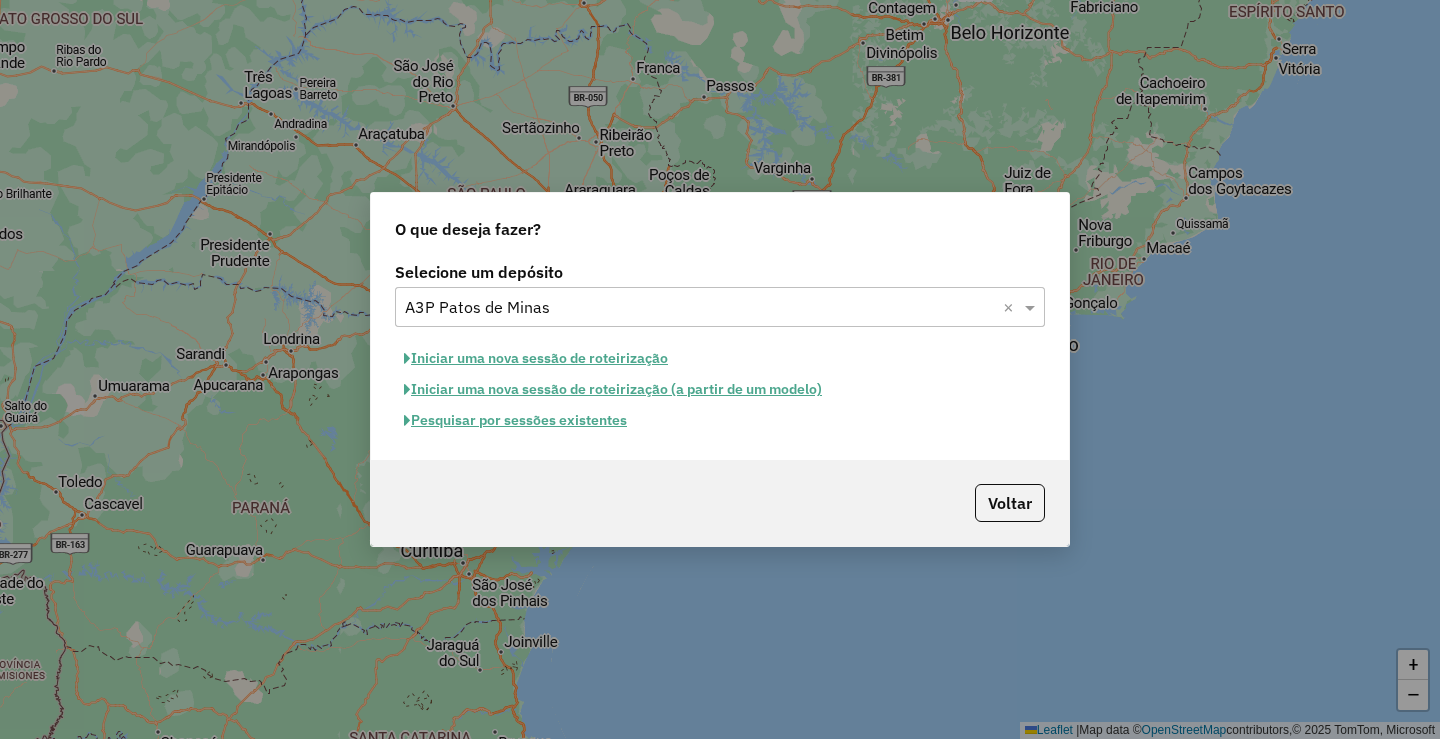 click on "Pesquisar por sessões existentes" 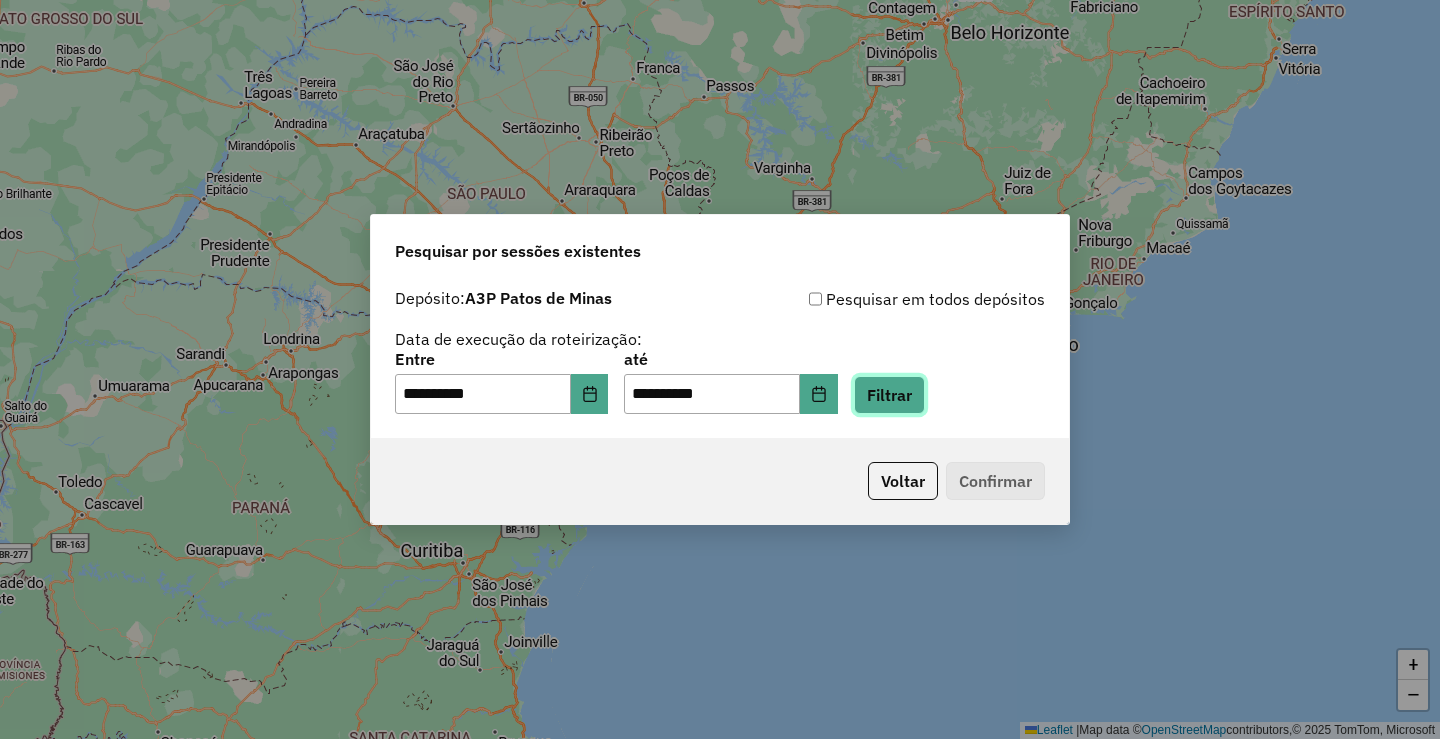 click on "Filtrar" 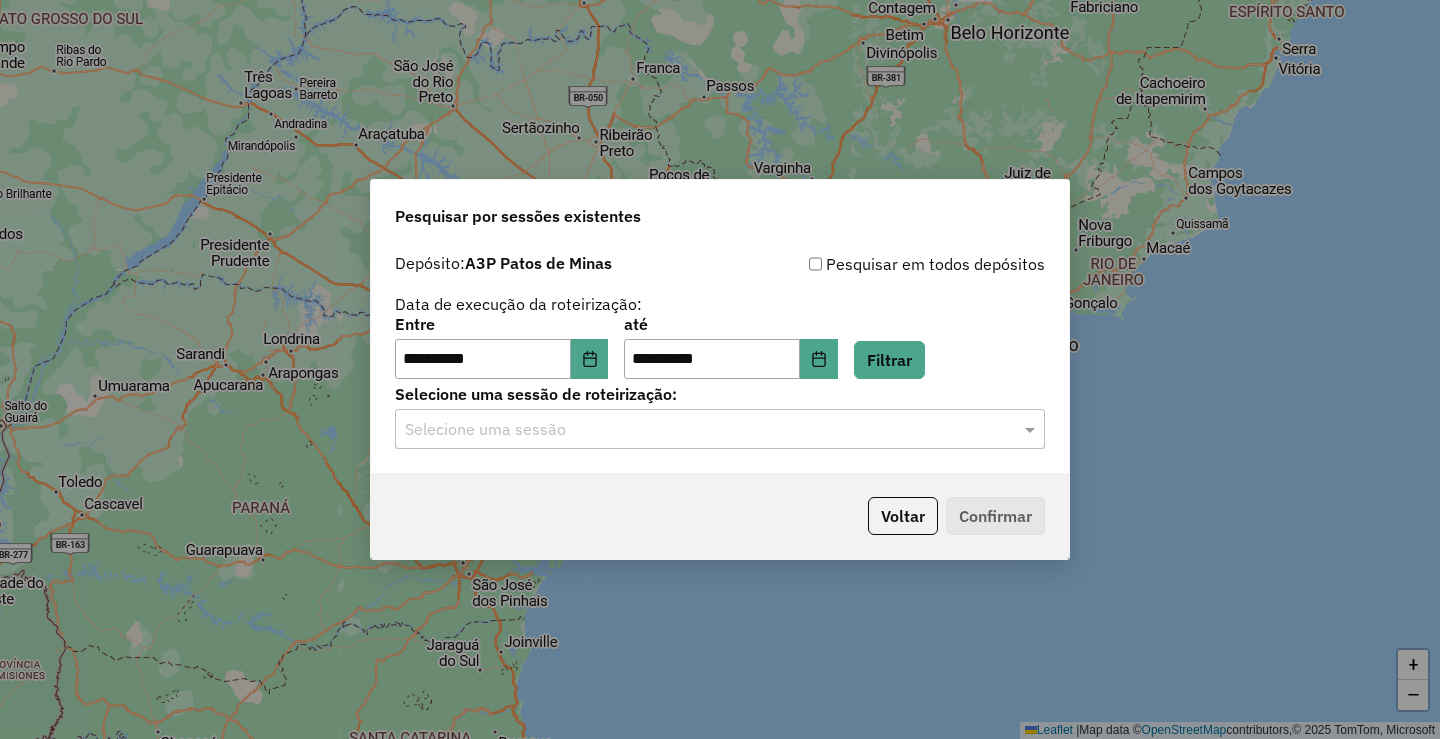 click 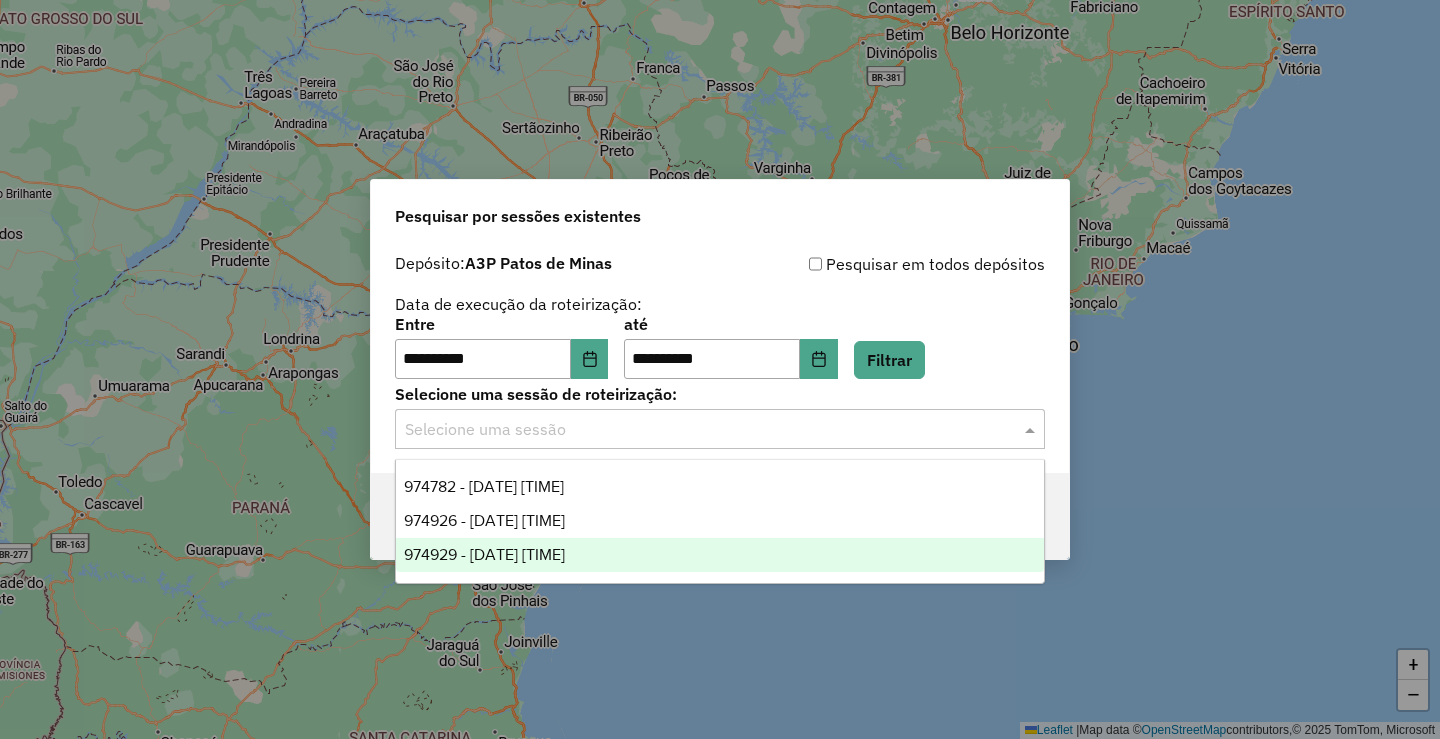click on "974929 - 05/08/2025 18:29" at bounding box center [720, 555] 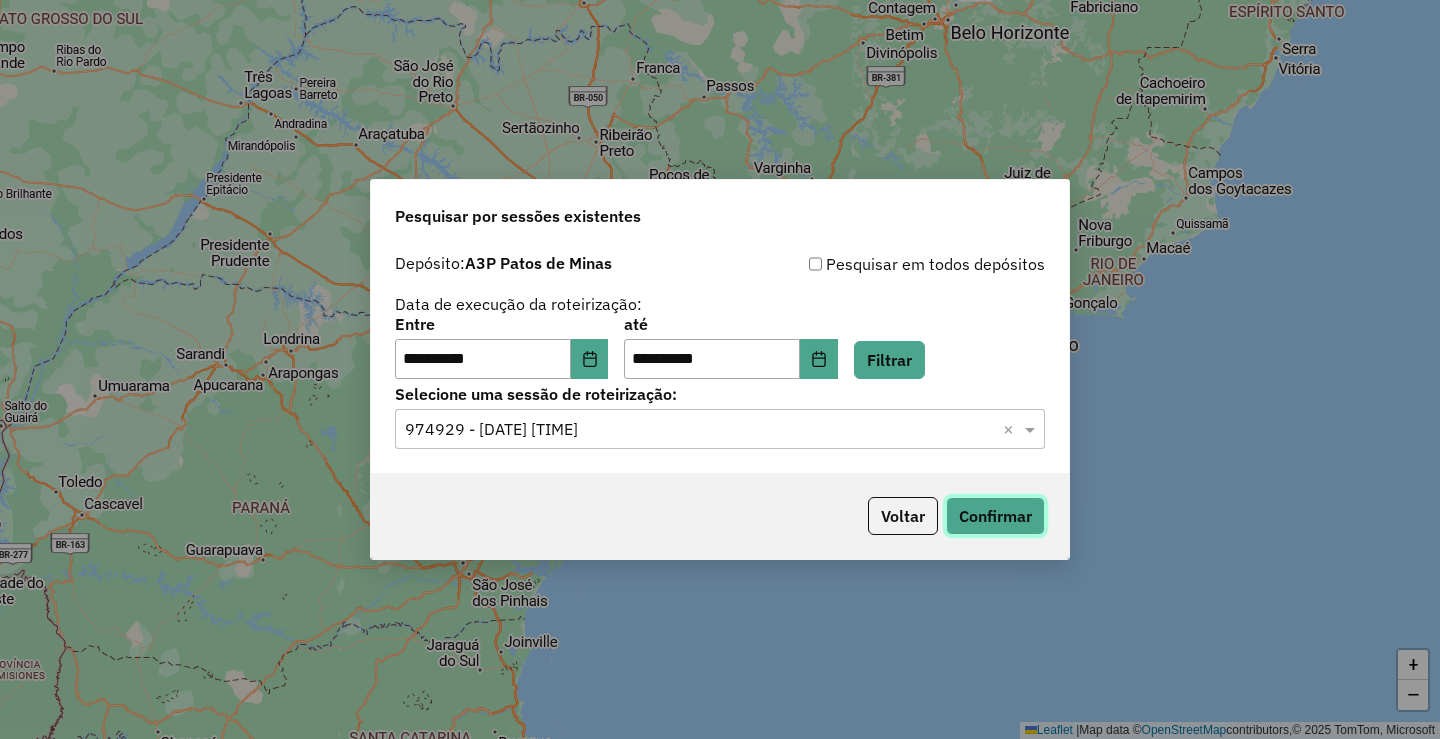 click on "Confirmar" 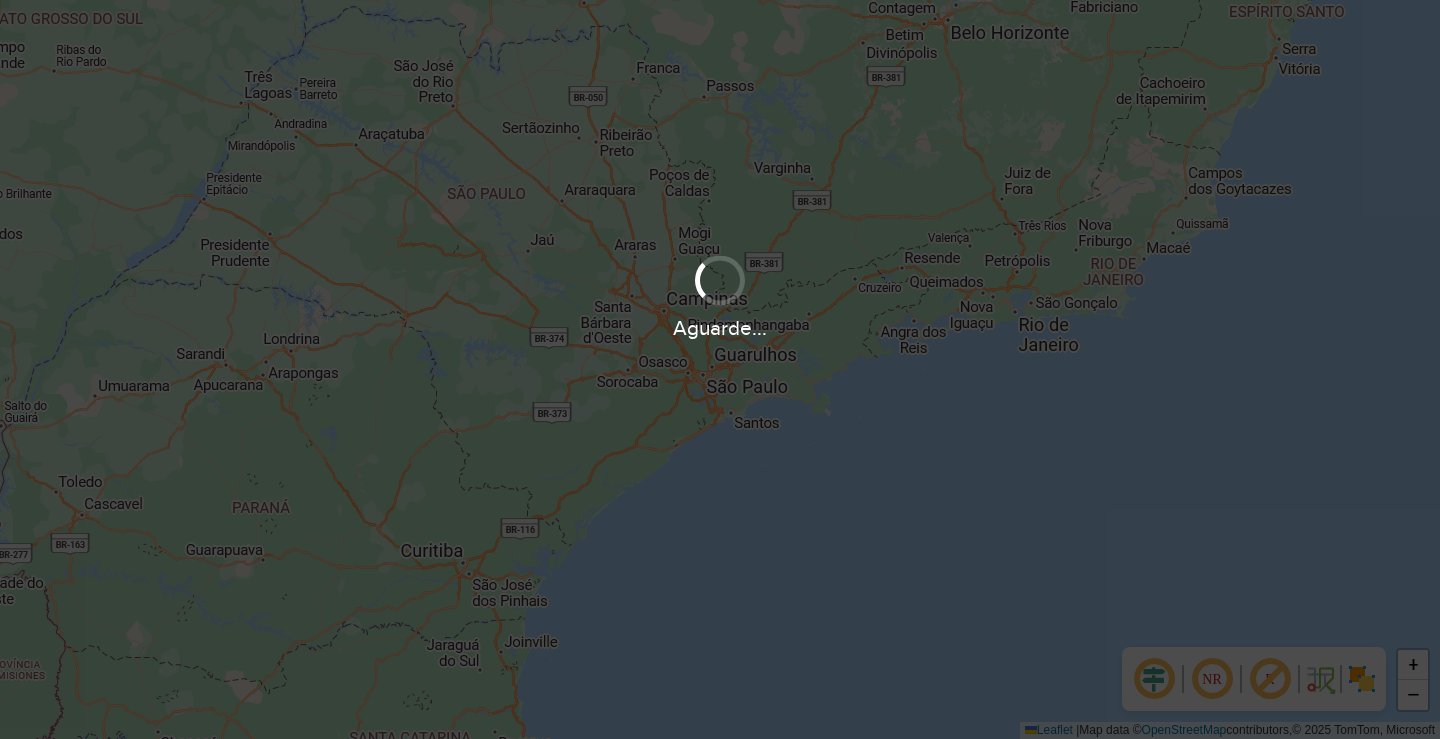 scroll, scrollTop: 0, scrollLeft: 0, axis: both 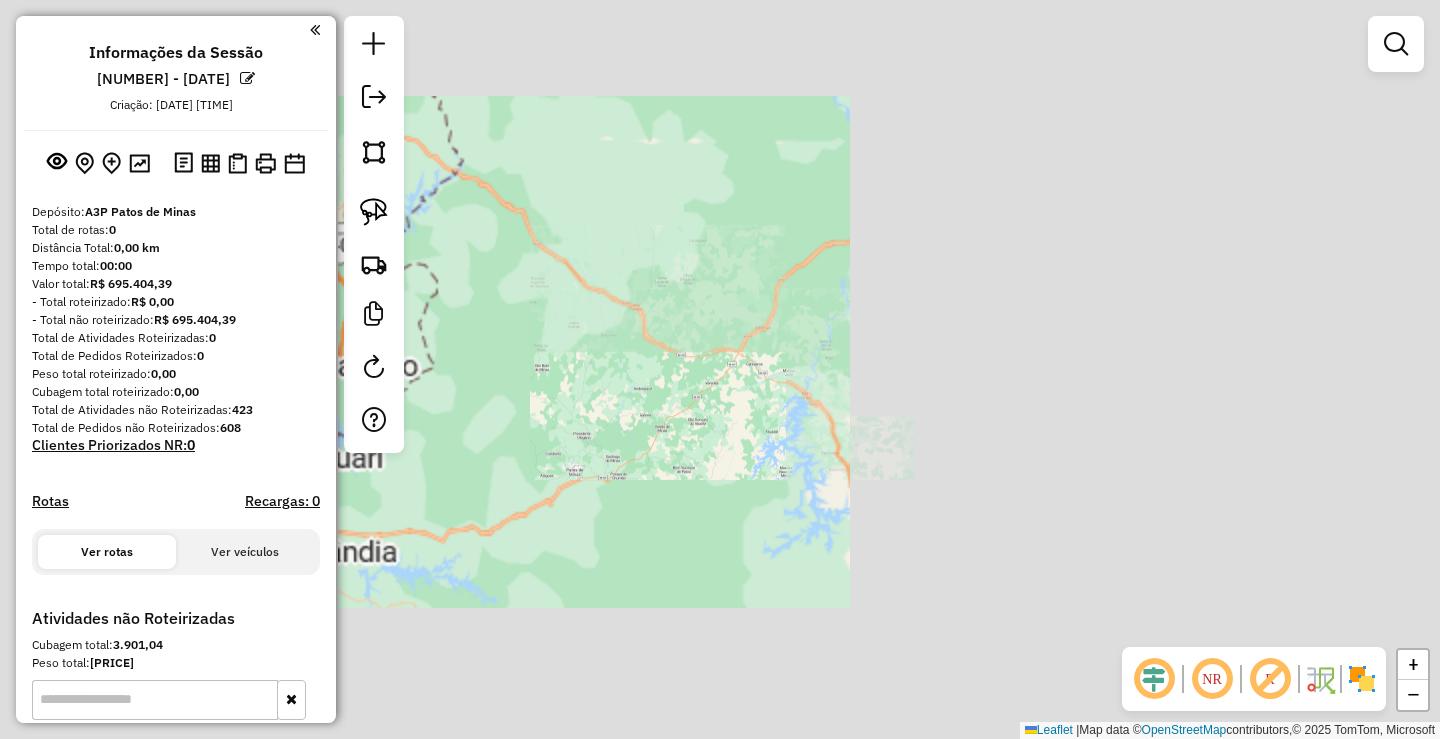 click on "Janela de atendimento Grade de atendimento Capacidade Transportadoras Veículos Cliente Pedidos  Rotas Selecione os dias de semana para filtrar as janelas de atendimento  Seg   Ter   Qua   Qui   Sex   Sáb   Dom  Informe o período da janela de atendimento: De: Até:  Filtrar exatamente a janela do cliente  Considerar janela de atendimento padrão  Selecione os dias de semana para filtrar as grades de atendimento  Seg   Ter   Qua   Qui   Sex   Sáb   Dom   Considerar clientes sem dia de atendimento cadastrado  Clientes fora do dia de atendimento selecionado Filtrar as atividades entre os valores definidos abaixo:  Peso mínimo:   Peso máximo:   Cubagem mínima:   Cubagem máxima:   De:   Até:  Filtrar as atividades entre o tempo de atendimento definido abaixo:  De:   Até:   Considerar capacidade total dos clientes não roteirizados Transportadora: Selecione um ou mais itens Tipo de veículo: Selecione um ou mais itens Veículo: Selecione um ou mais itens Motorista: Selecione um ou mais itens Nome: Rótulo:" 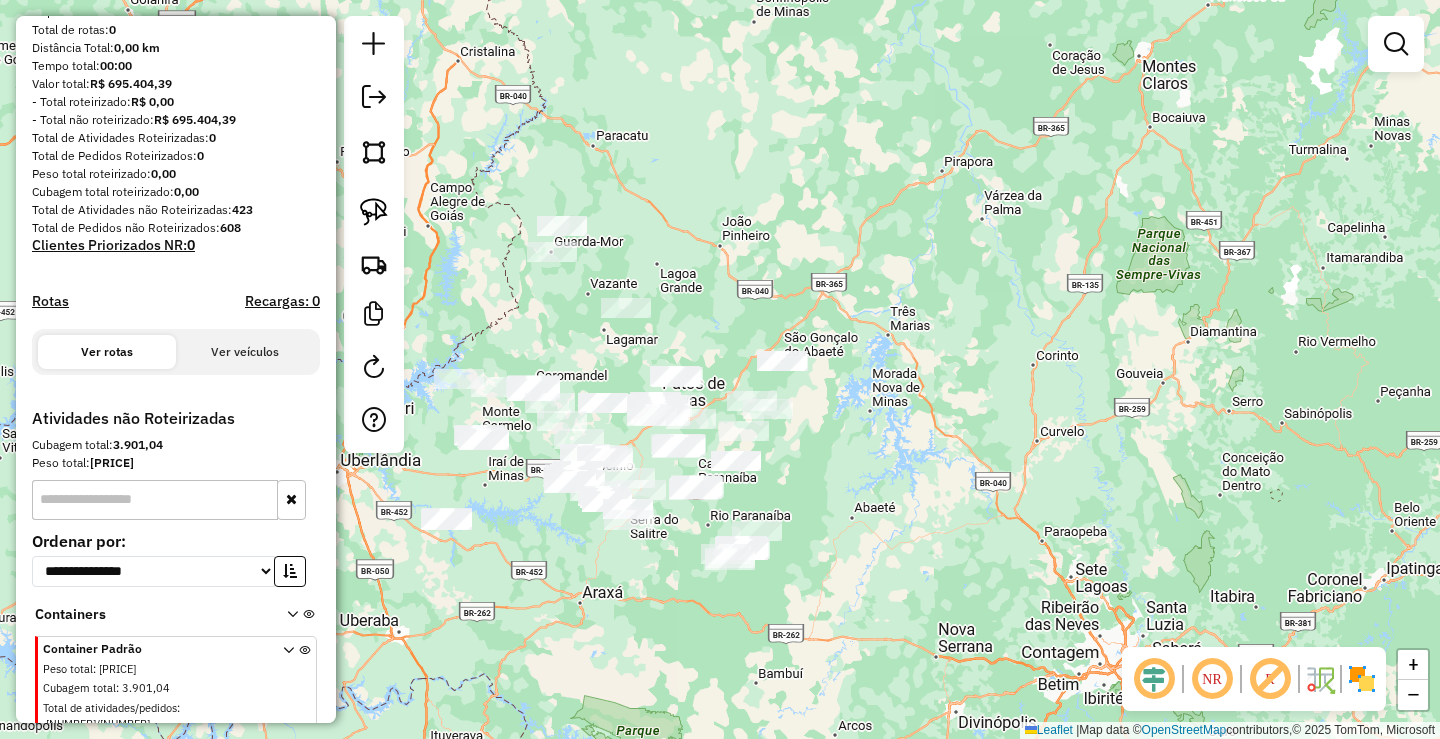 scroll, scrollTop: 245, scrollLeft: 0, axis: vertical 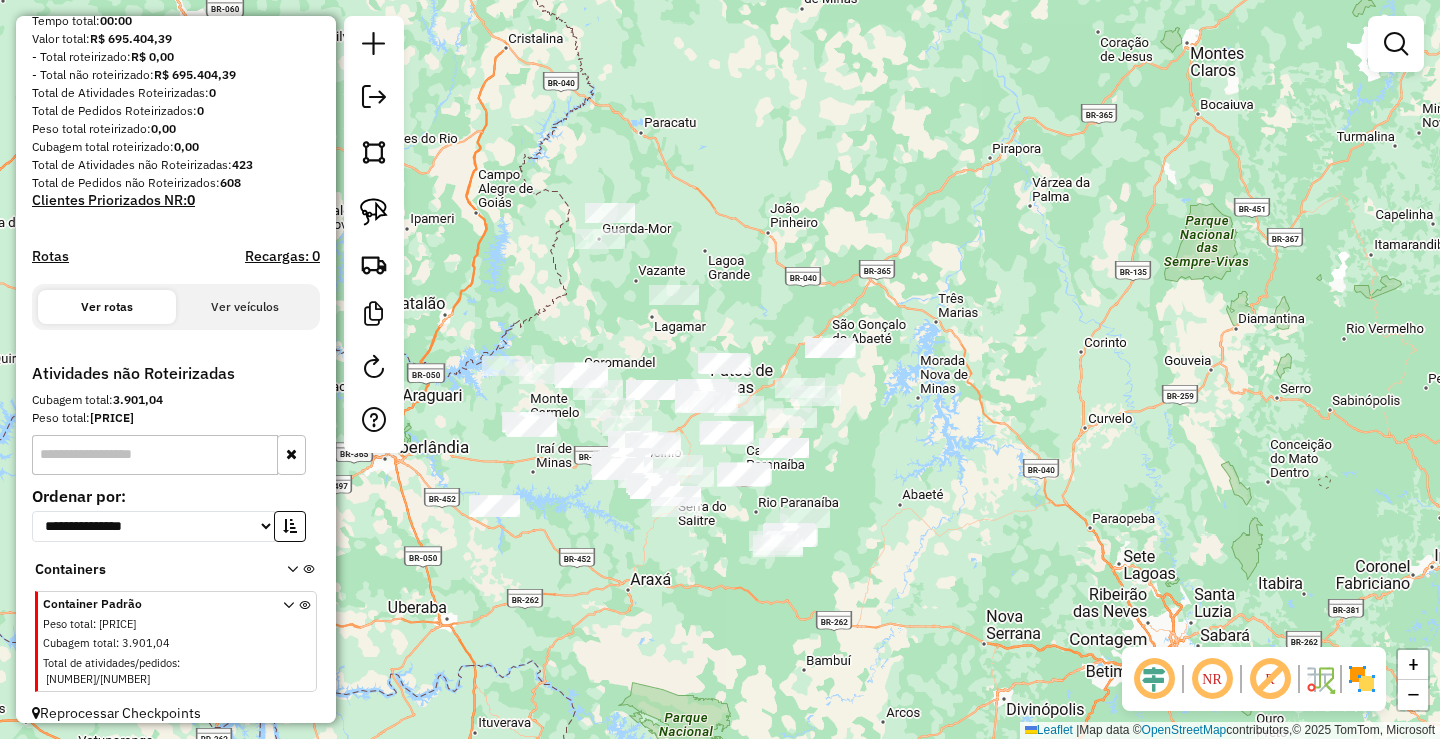 drag, startPoint x: 683, startPoint y: 596, endPoint x: 734, endPoint y: 578, distance: 54.08327 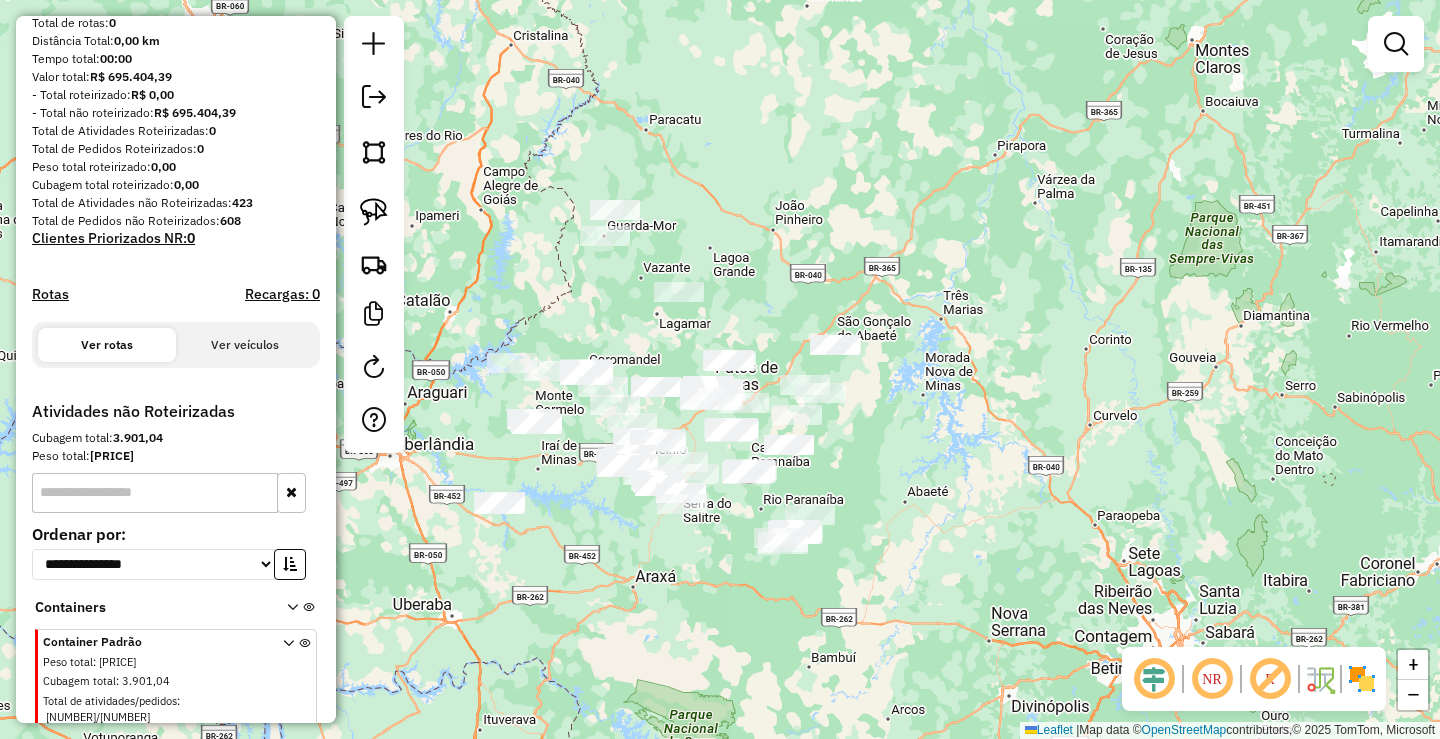 scroll, scrollTop: 245, scrollLeft: 0, axis: vertical 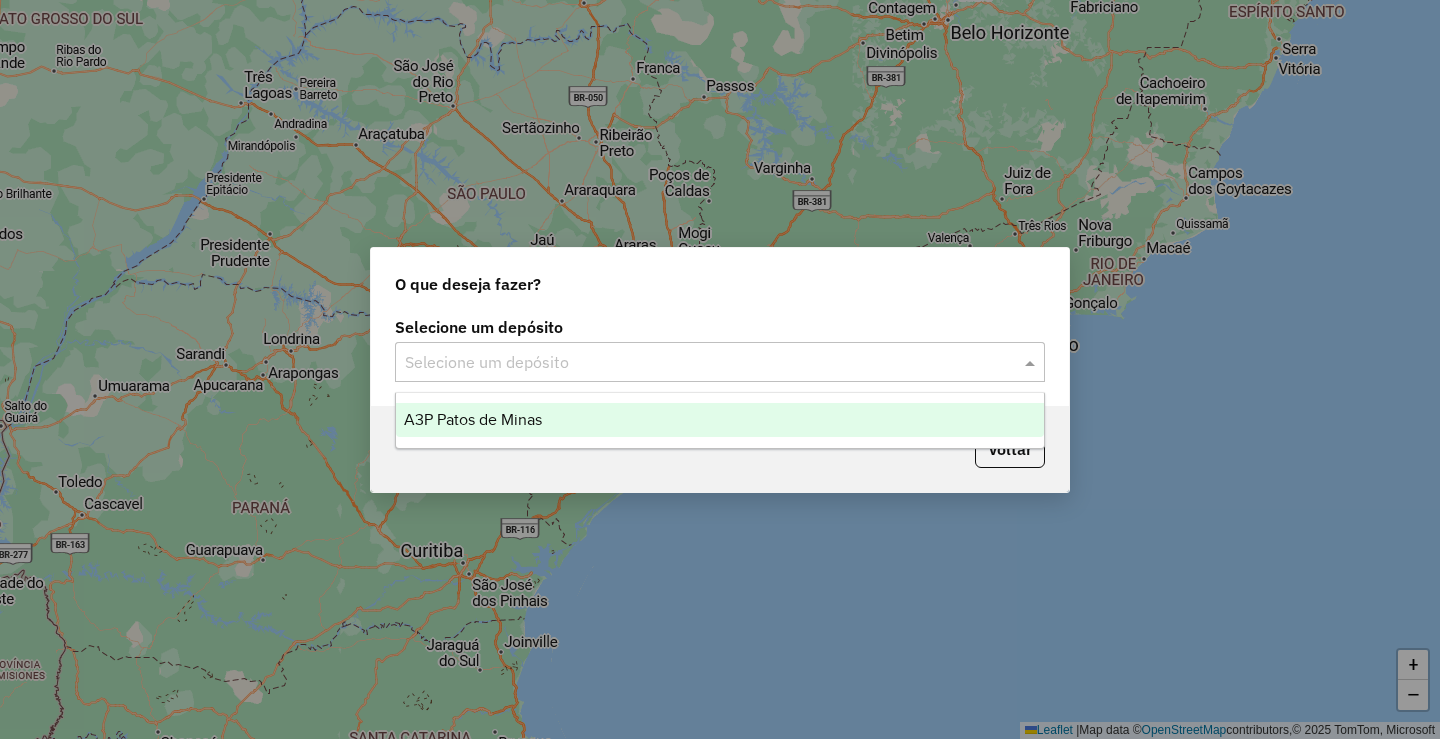 click 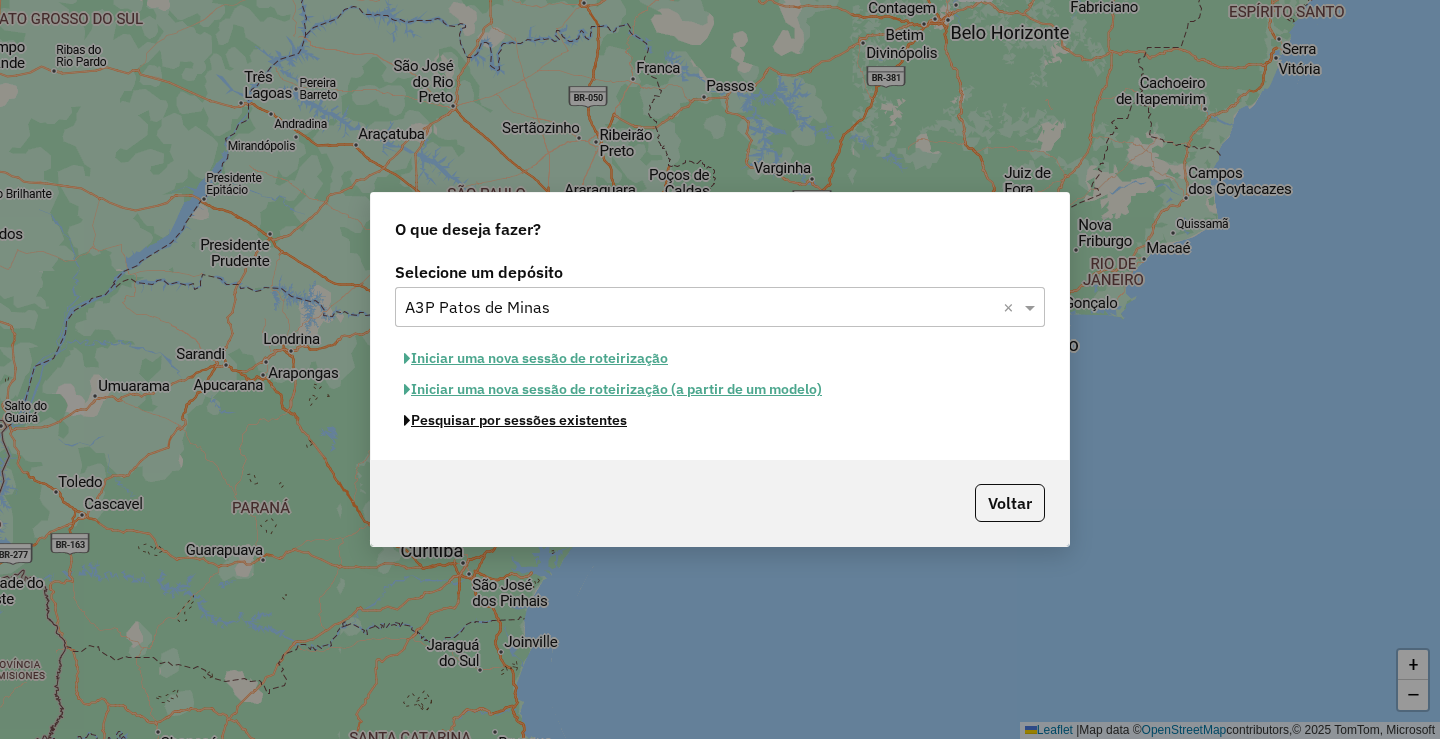 click on "Pesquisar por sessões existentes" 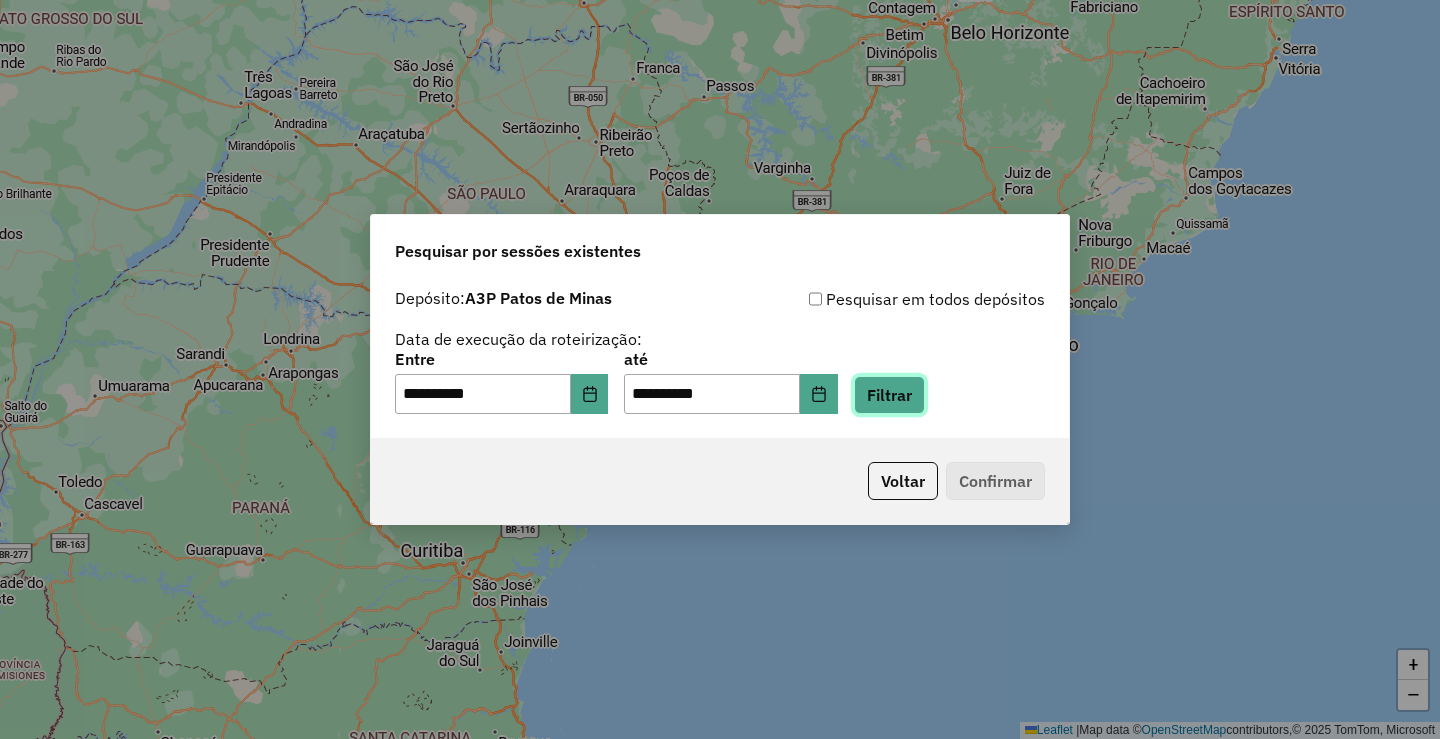 click on "Filtrar" 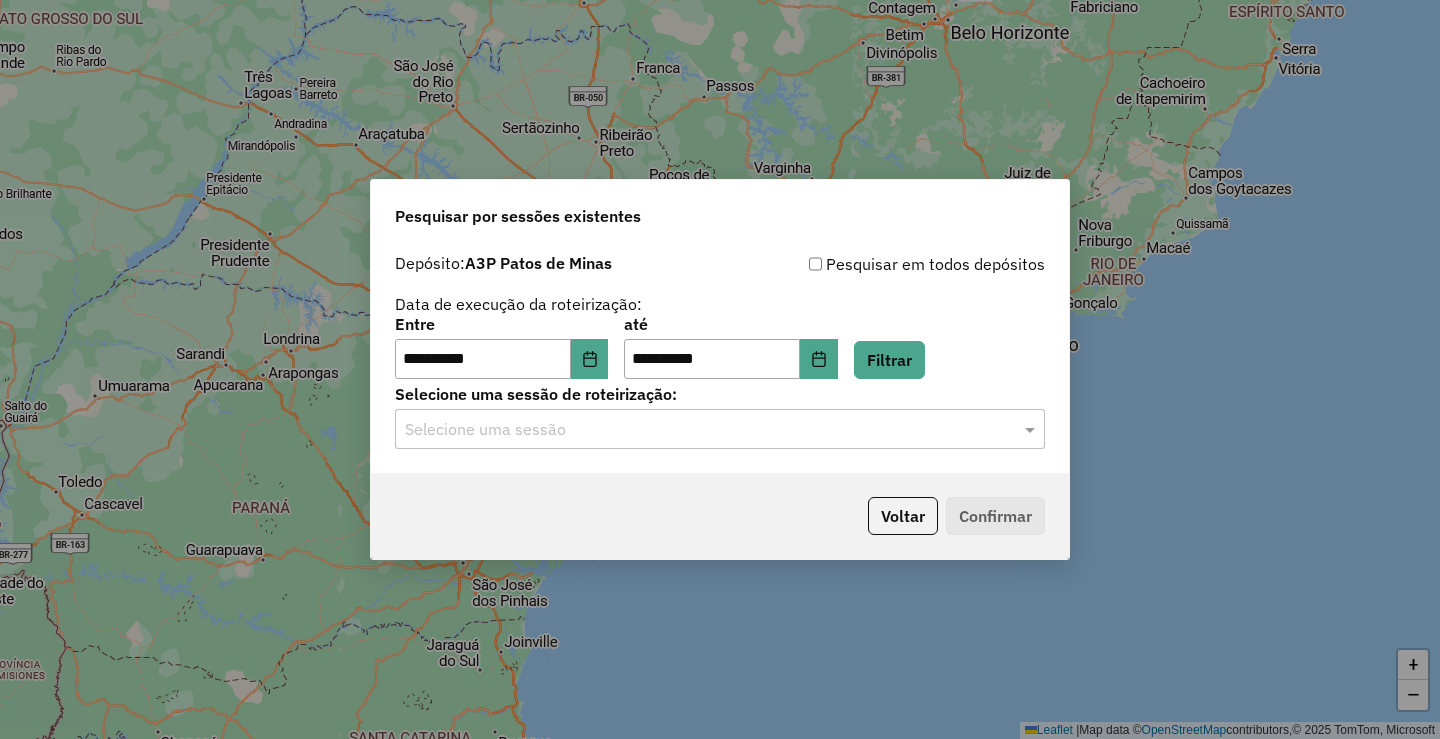click 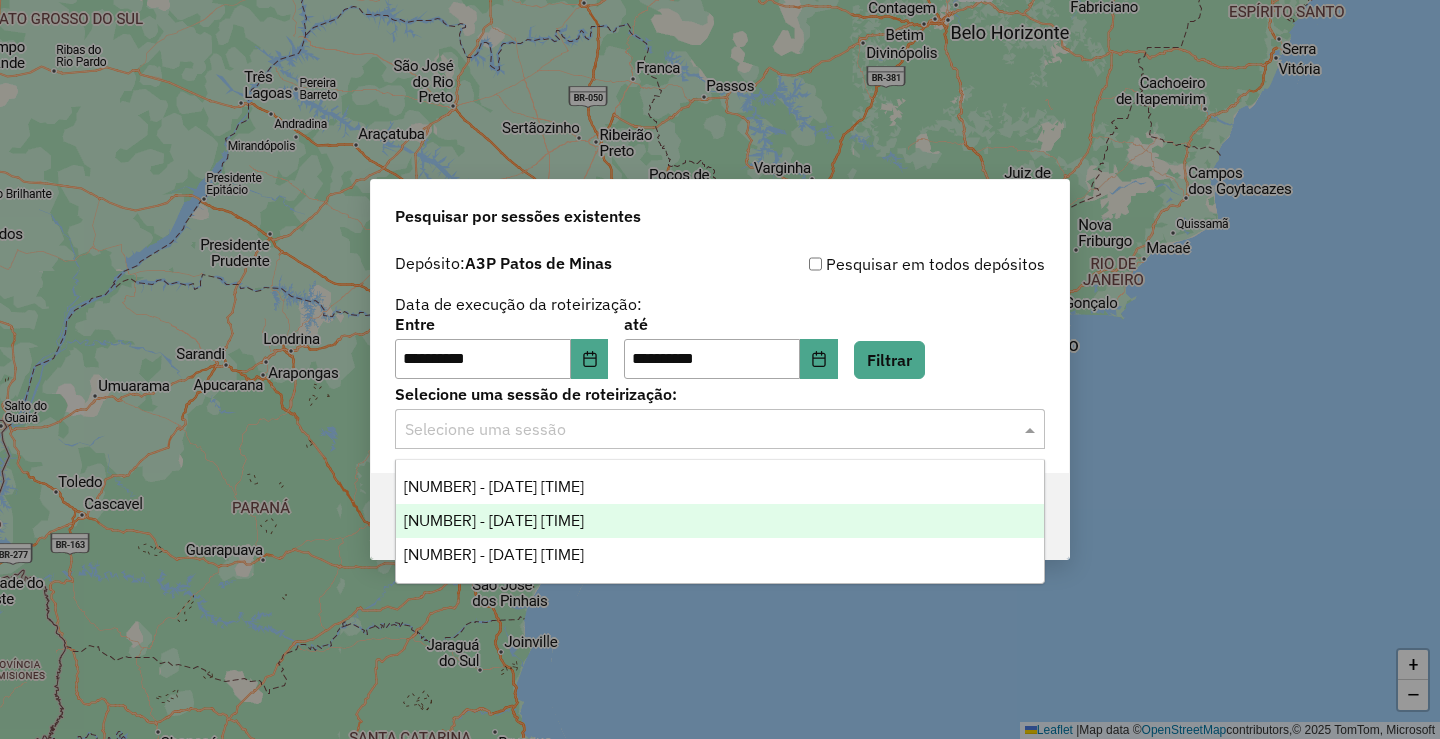 click on "974926 - 05/08/2025 18:28" at bounding box center (720, 521) 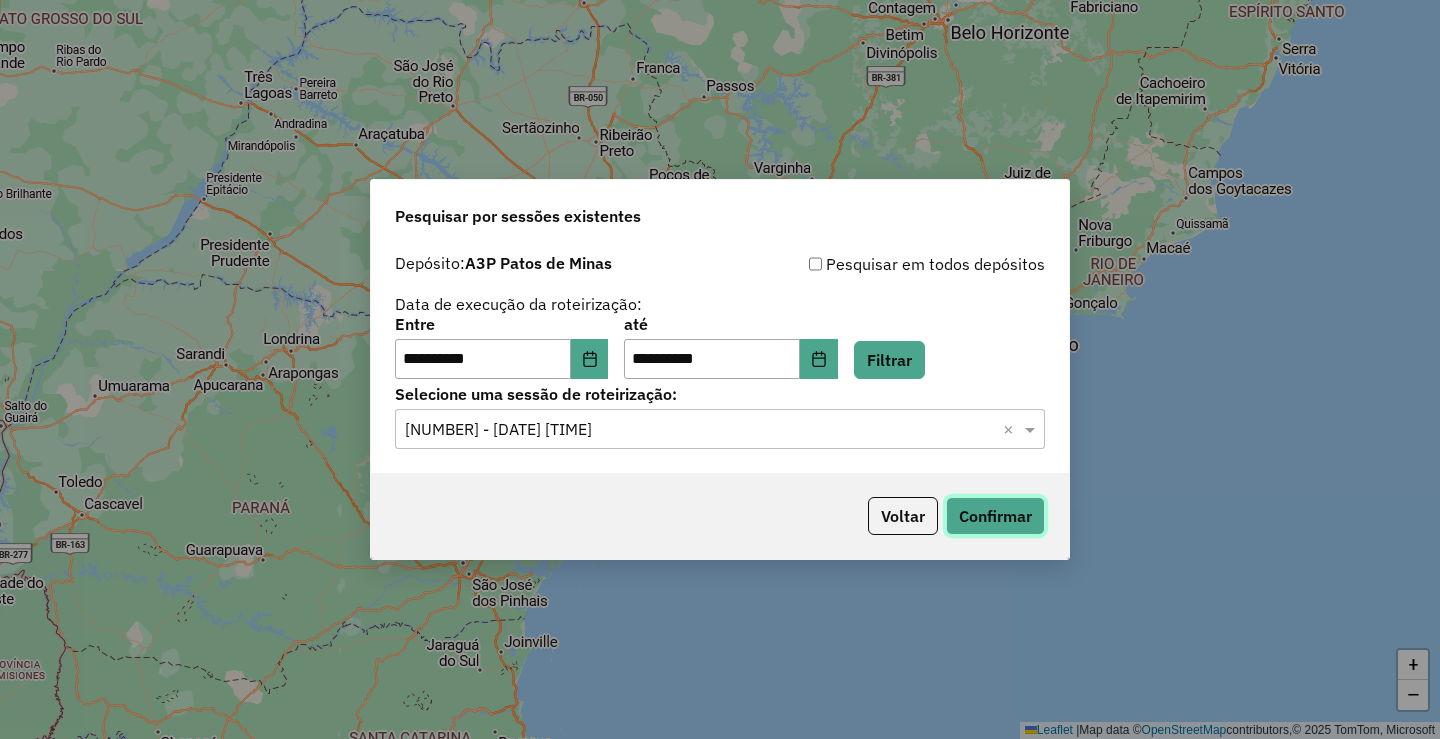 click on "Confirmar" 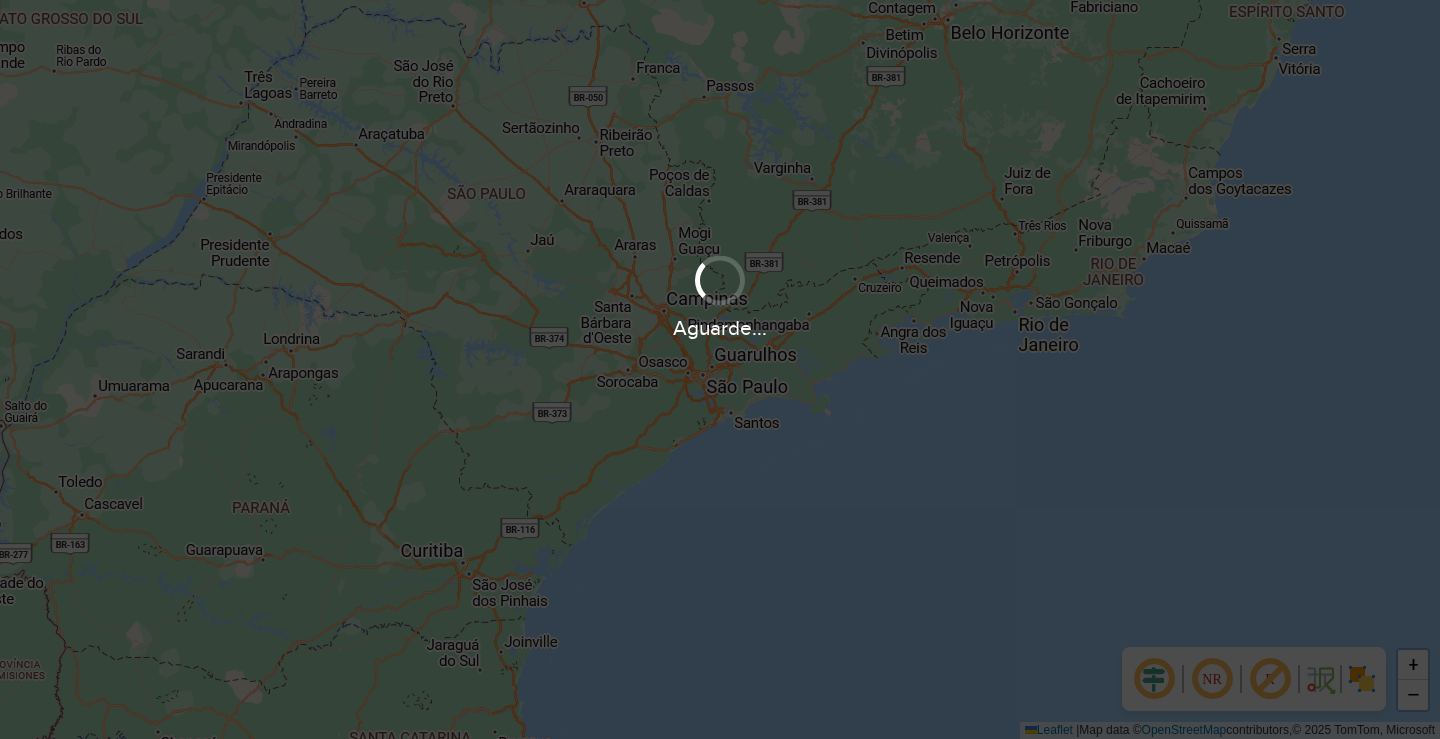 scroll, scrollTop: 0, scrollLeft: 0, axis: both 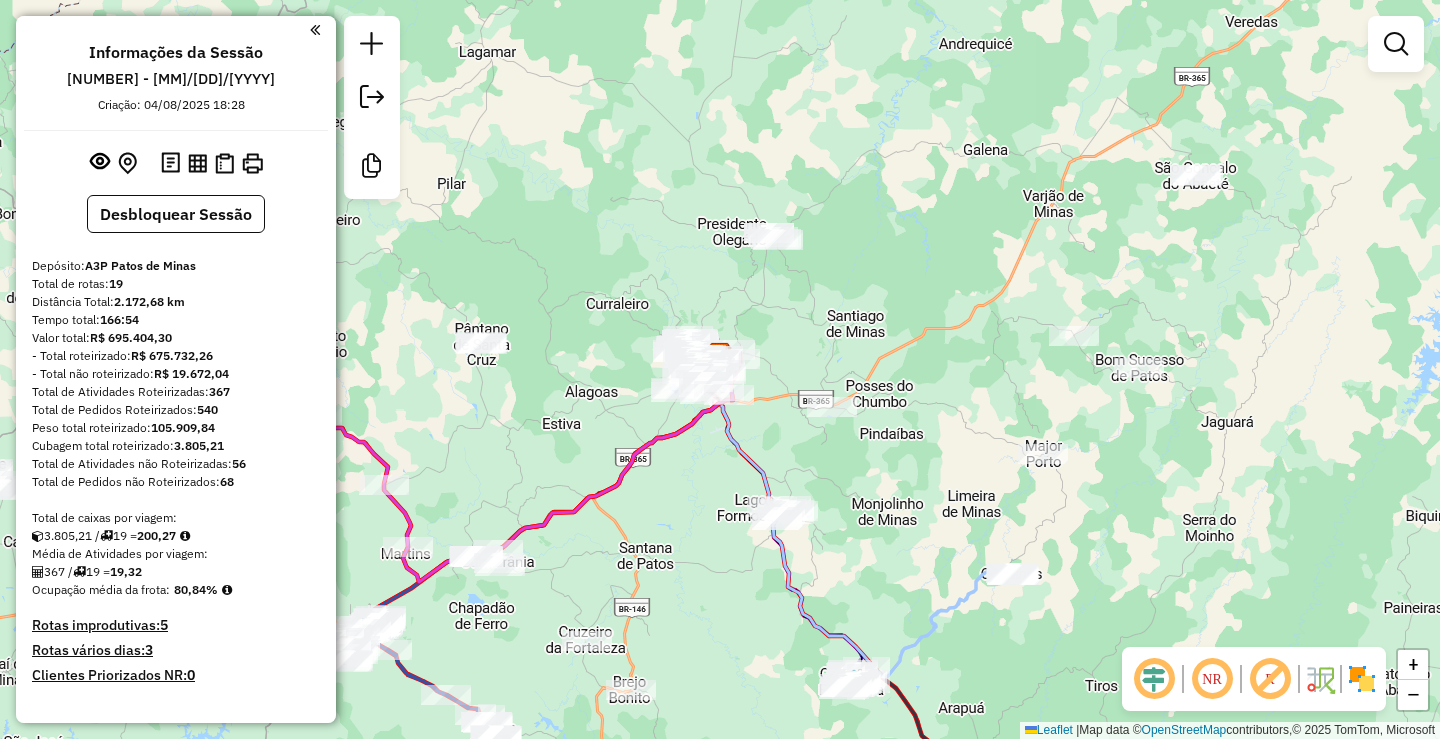 drag, startPoint x: 695, startPoint y: 501, endPoint x: 713, endPoint y: 358, distance: 144.12842 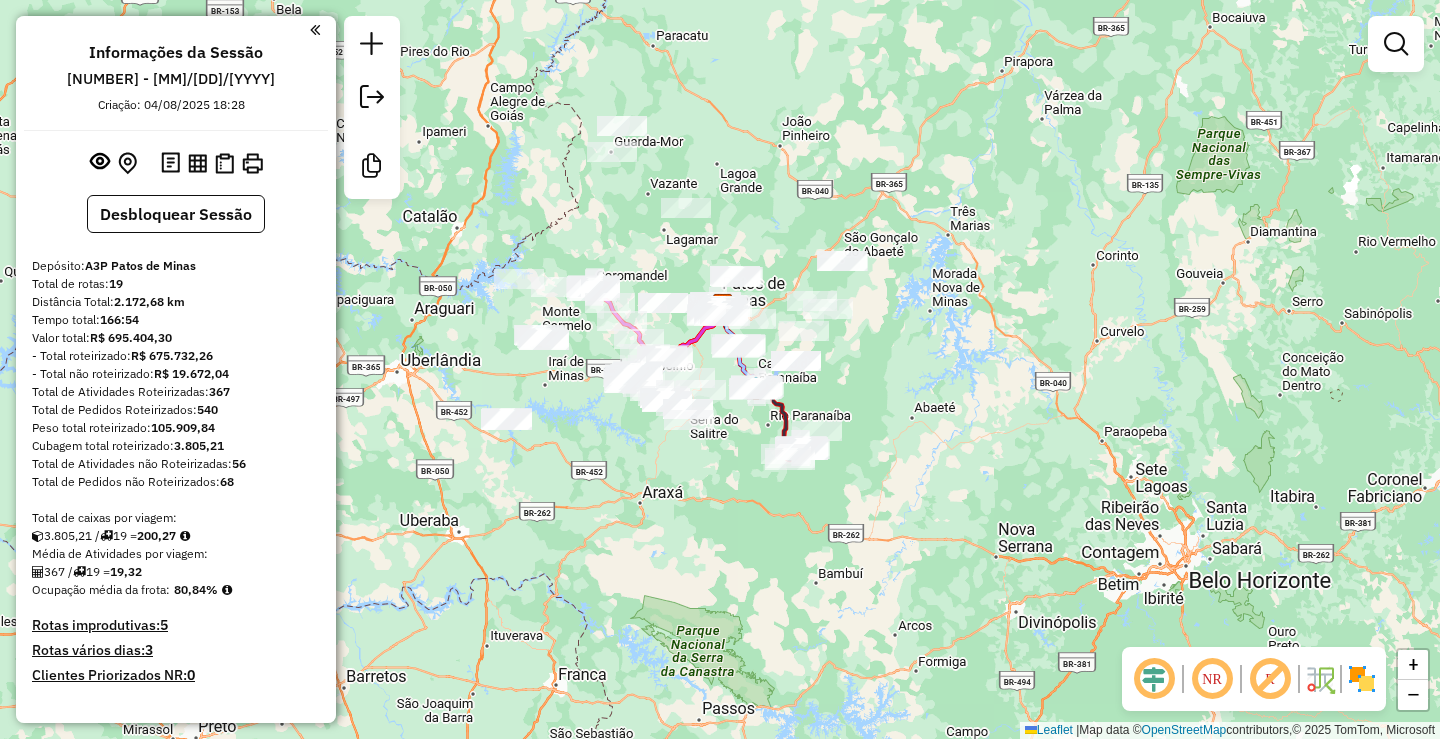 drag, startPoint x: 902, startPoint y: 441, endPoint x: 953, endPoint y: 419, distance: 55.542778 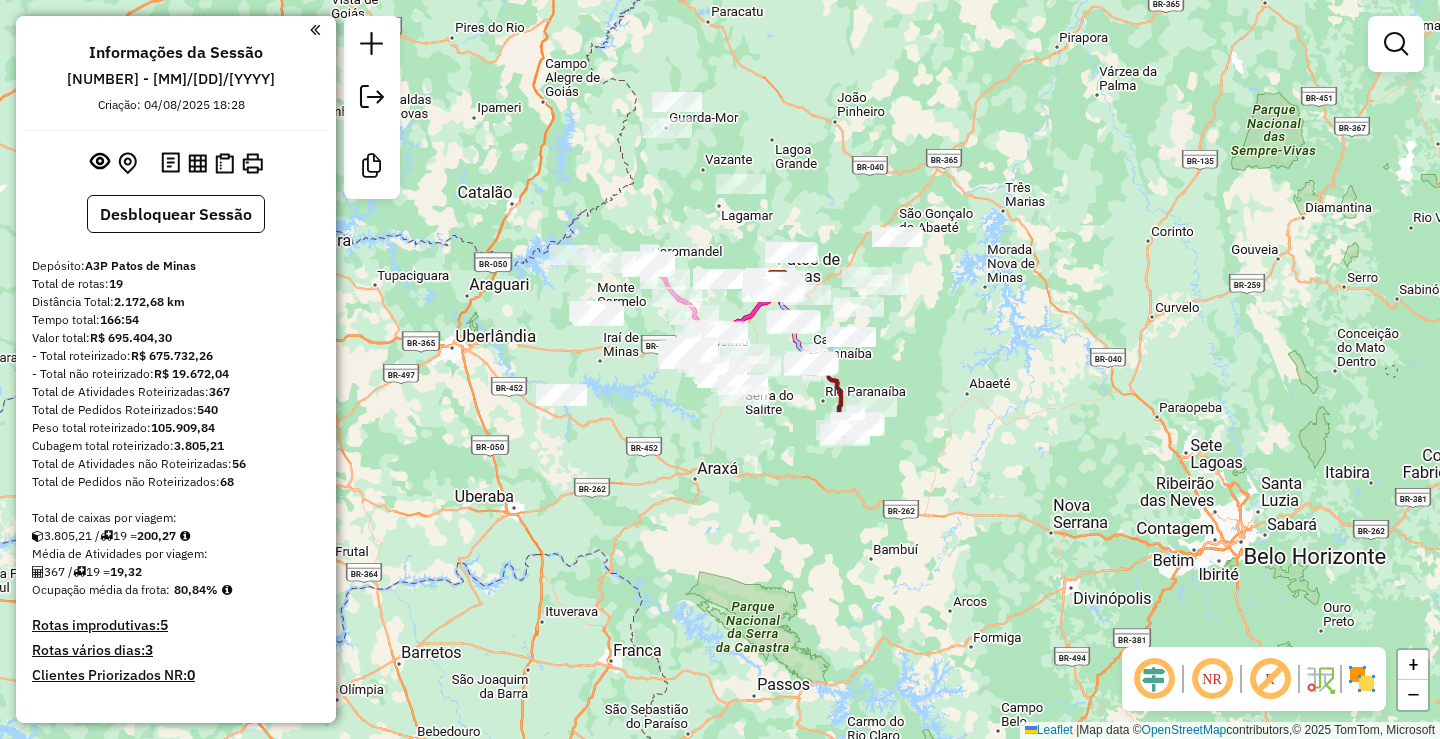drag, startPoint x: 1072, startPoint y: 334, endPoint x: 1109, endPoint y: 328, distance: 37.48333 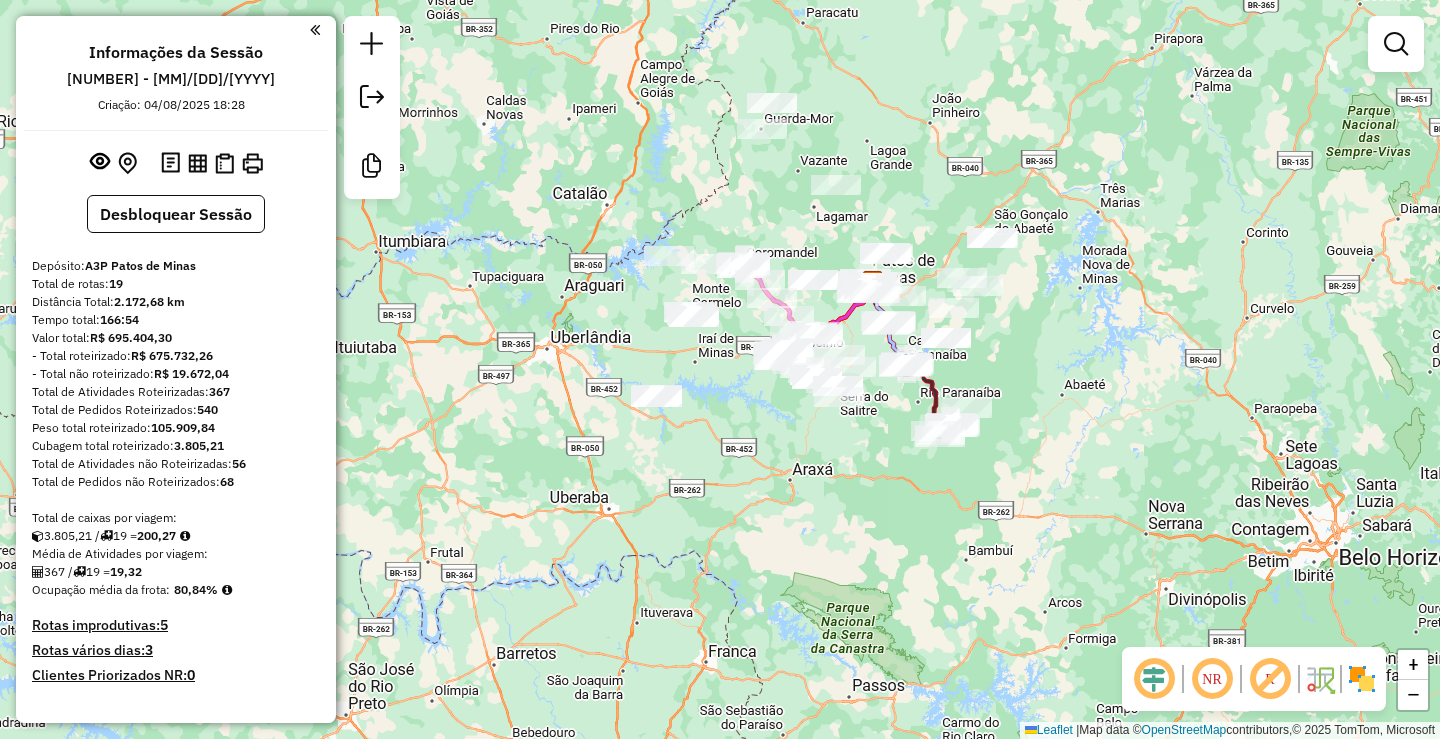 drag, startPoint x: 773, startPoint y: 427, endPoint x: 758, endPoint y: 424, distance: 15.297058 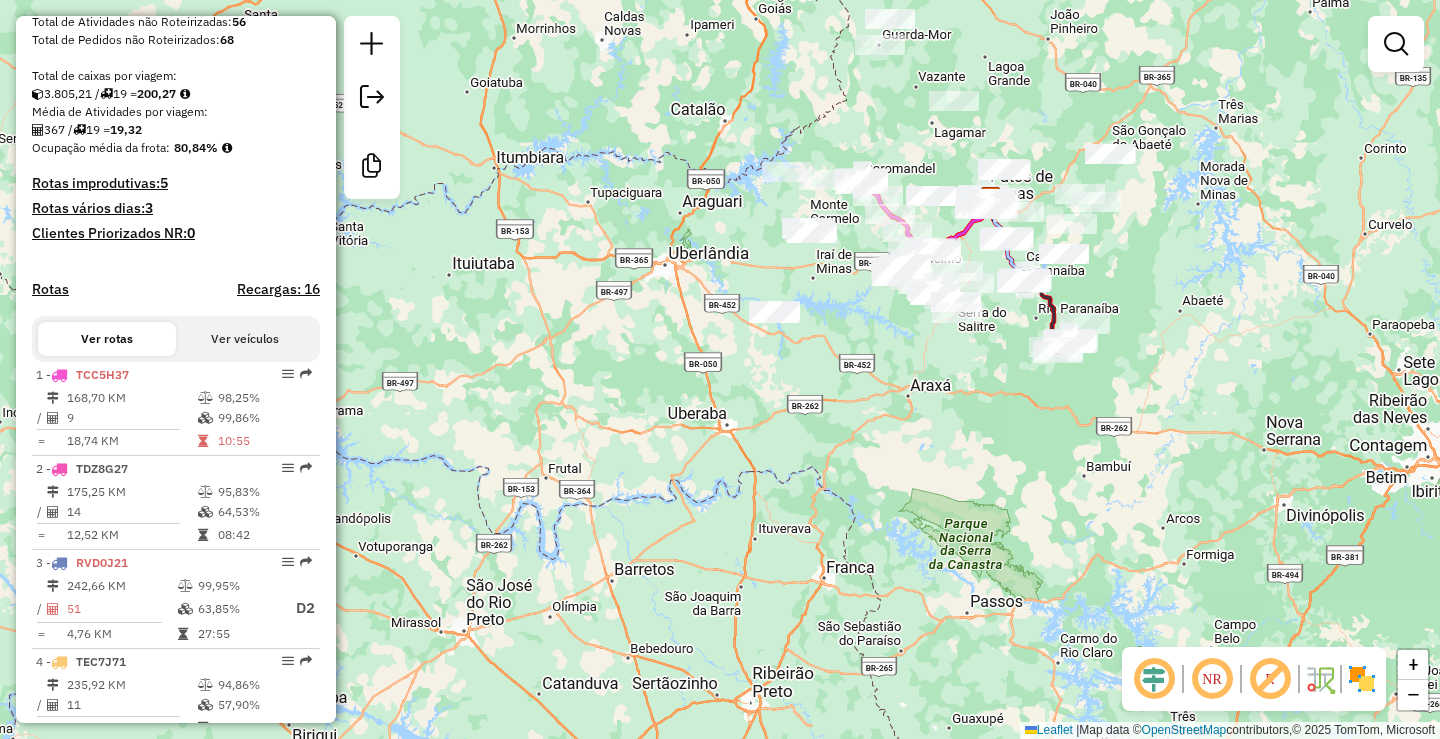 scroll, scrollTop: 800, scrollLeft: 0, axis: vertical 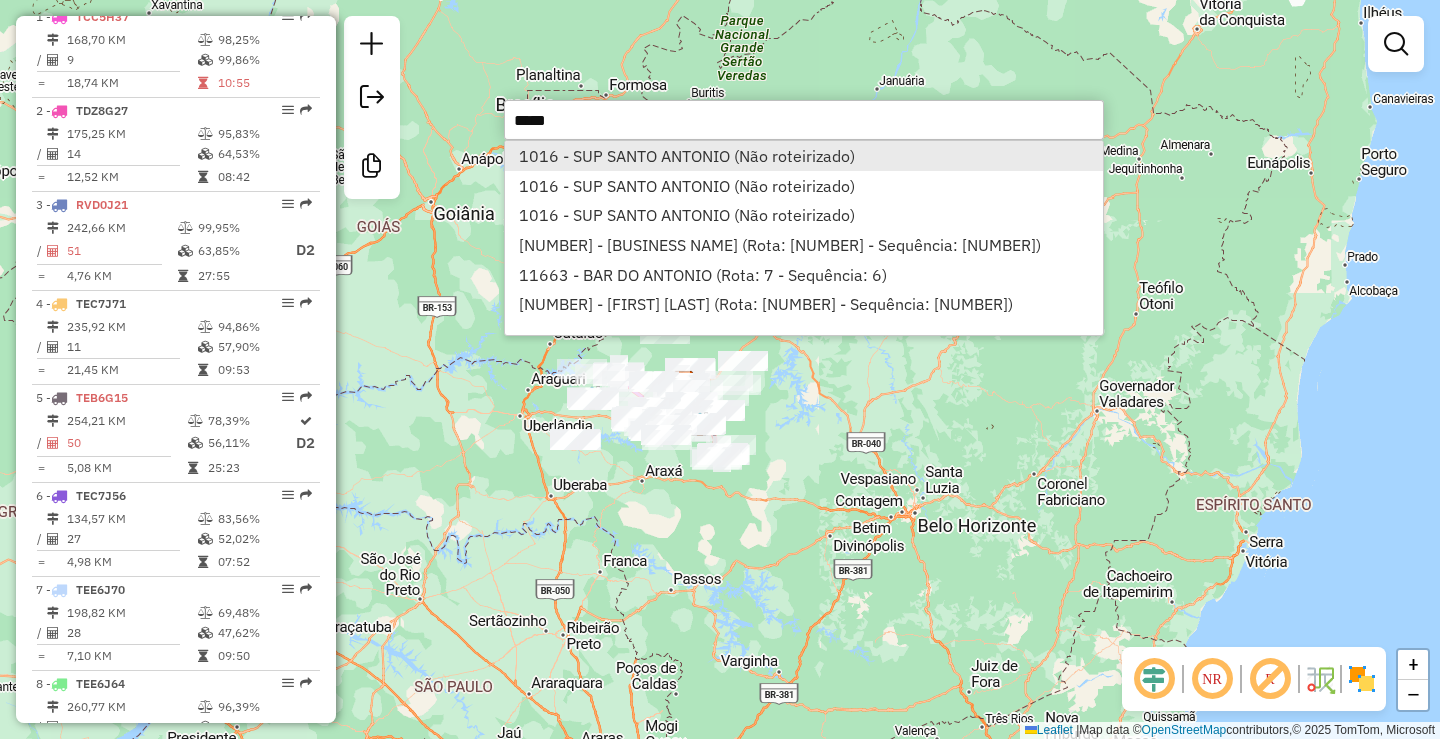 type on "*****" 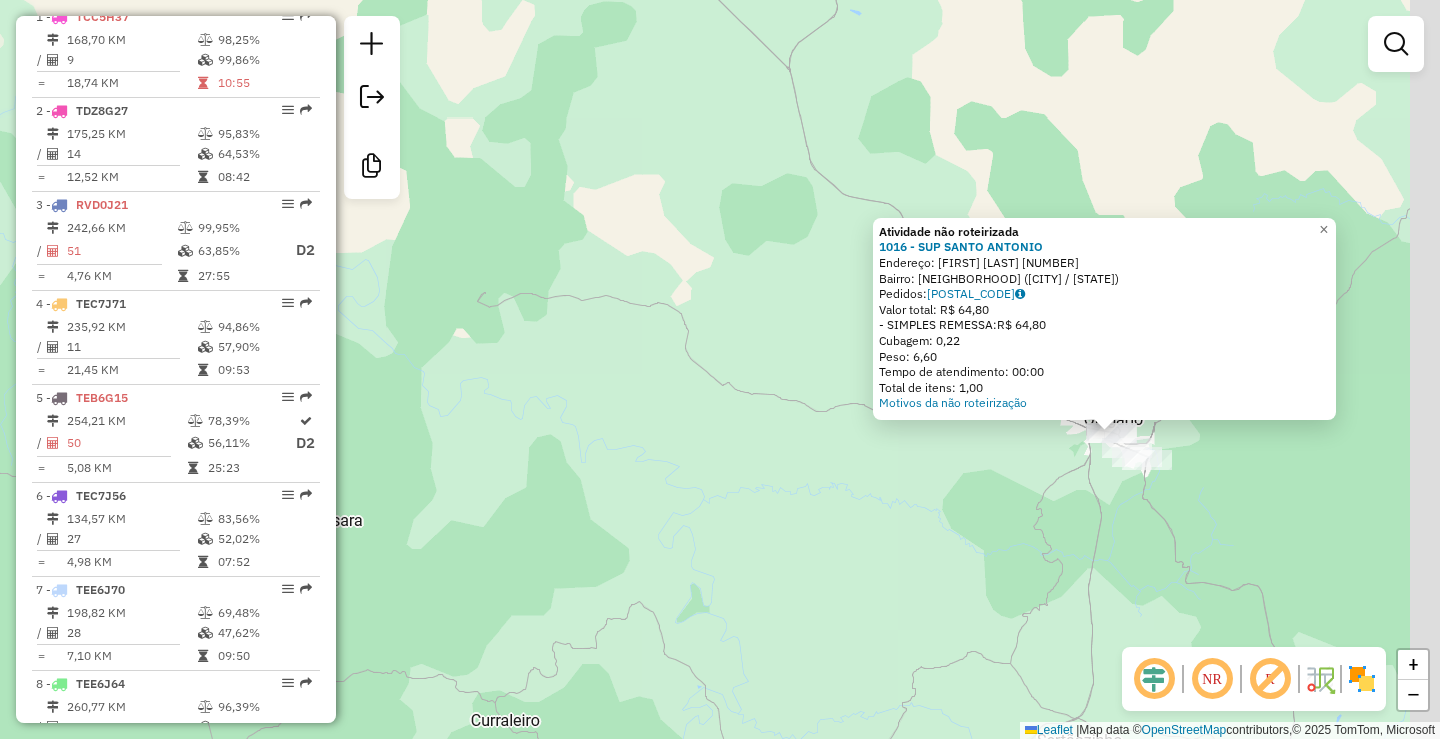 drag, startPoint x: 1105, startPoint y: 434, endPoint x: 850, endPoint y: 496, distance: 262.42905 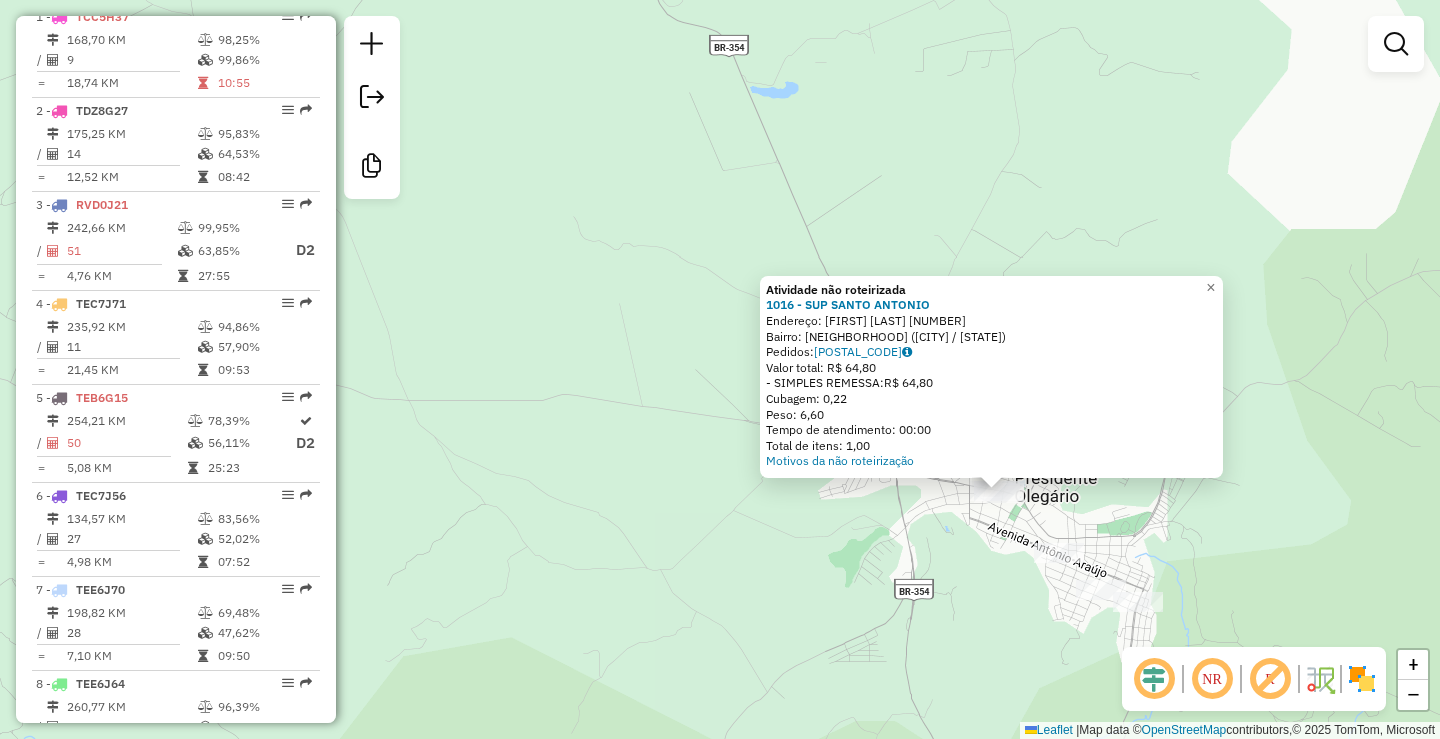 click on "Atividade não roteirizada [NUMBER] - [BUSINESS NAME]  Endereço:  [FIRST] [LAST] [NUMBER]   Bairro: [NEIGHBORHOOD] ([CITY] / [STATE])   Pedidos:  [ORDER_ID]   Valor total: [CURRENCY] [PRICE]   - SIMPLES REMESSA:  [CURRENCY] [PRICE]   Cubagem: [NUMBER]   Peso: [NUMBER]   Tempo de atendimento: [TIME]   Total de itens: [NUMBER]  Motivos da não roteirização × Janela de atendimento Grade de atendimento Capacidade Transportadoras Veículos Cliente Pedidos  Rotas Selecione os dias de semana para filtrar as janelas de atendimento  Seg   Ter   Qua   Qui   Sex   Sáb   Dom  Informe o período da janela de atendimento: De: Até:  Filtrar exatamente a janela do cliente  Considerar janela de atendimento padrão  Selecione os dias de semana para filtrar as grades de atendimento  Seg   Ter   Qua   Qui   Sex   Sáb   Dom  Considerar clientes sem dia de atendimento cadastrado  Clientes fora do dia de atendimento selecionado Filtrar as atividades entre os valores definidos abaixo:  Peso mínimo:   Peso máximo:   Cubagem mínima:   Cubagem máxima:   De:  +" 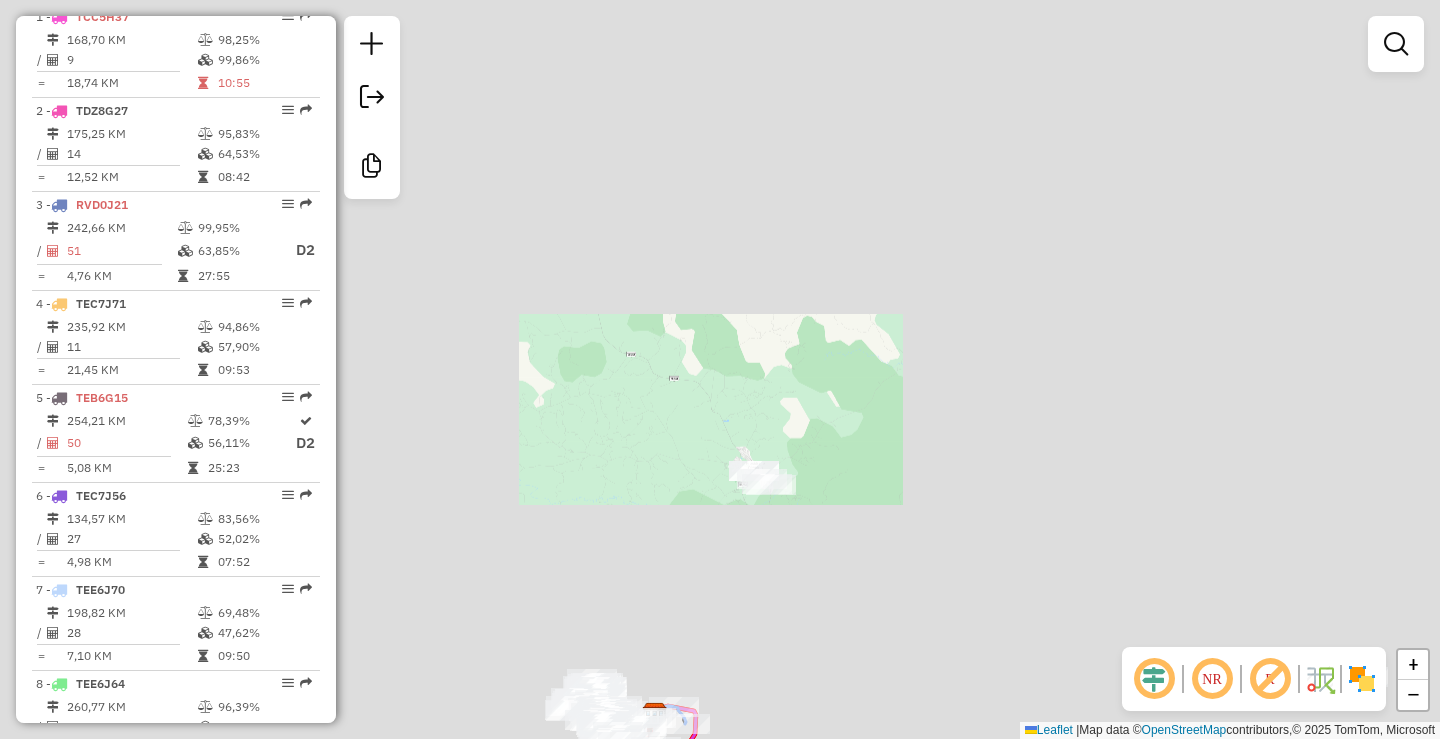 click on "Janela de atendimento Grade de atendimento Capacidade Transportadoras Veículos Cliente Pedidos  Rotas Selecione os dias de semana para filtrar as janelas de atendimento  Seg   Ter   Qua   Qui   Sex   Sáb   Dom  Informe o período da janela de atendimento: De: Até:  Filtrar exatamente a janela do cliente  Considerar janela de atendimento padrão  Selecione os dias de semana para filtrar as grades de atendimento  Seg   Ter   Qua   Qui   Sex   Sáb   Dom   Considerar clientes sem dia de atendimento cadastrado  Clientes fora do dia de atendimento selecionado Filtrar as atividades entre os valores definidos abaixo:  Peso mínimo:   Peso máximo:   Cubagem mínima:   Cubagem máxima:   De:   Até:  Filtrar as atividades entre o tempo de atendimento definido abaixo:  De:   Até:   Considerar capacidade total dos clientes não roteirizados Transportadora: Selecione um ou mais itens Tipo de veículo: Selecione um ou mais itens Veículo: Selecione um ou mais itens Motorista: Selecione um ou mais itens Nome: Rótulo:" 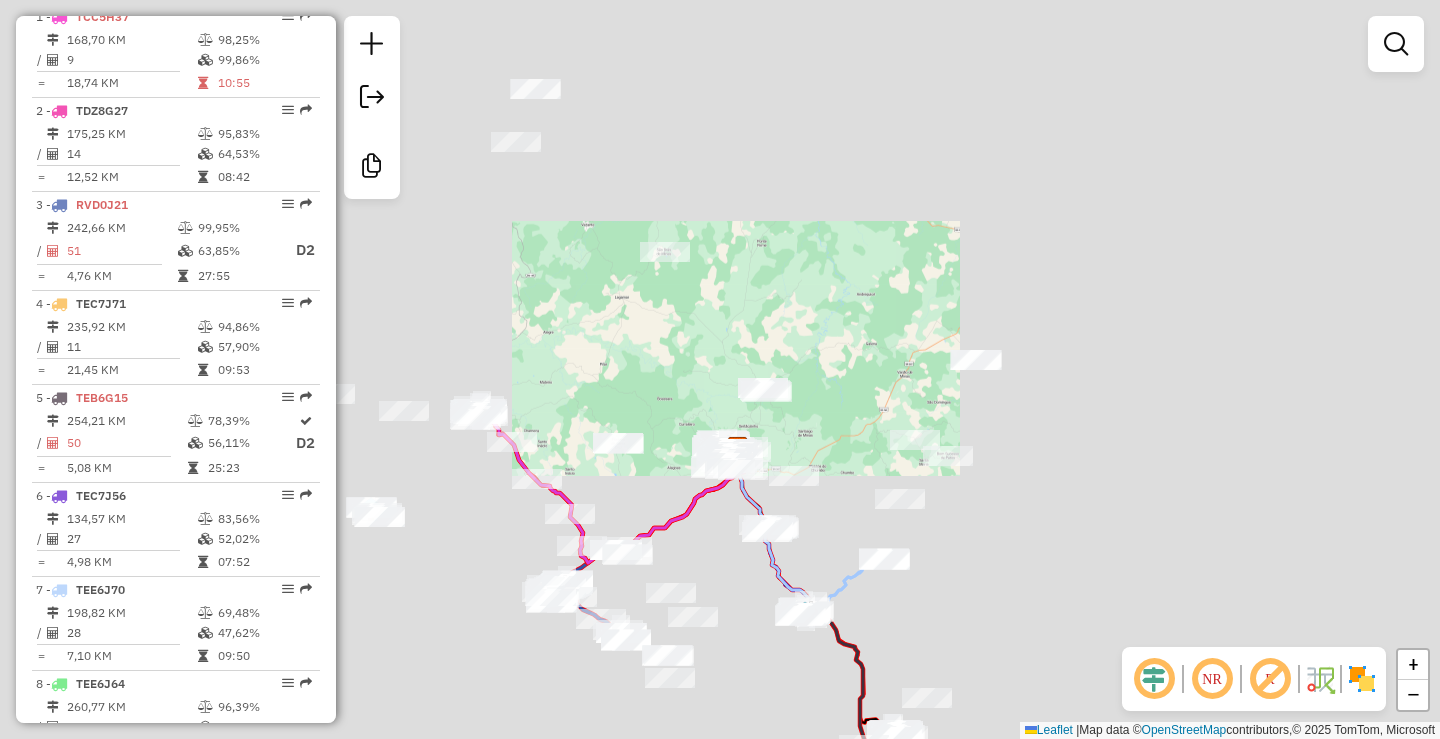 click on "Janela de atendimento Grade de atendimento Capacidade Transportadoras Veículos Cliente Pedidos  Rotas Selecione os dias de semana para filtrar as janelas de atendimento  Seg   Ter   Qua   Qui   Sex   Sáb   Dom  Informe o período da janela de atendimento: De: Até:  Filtrar exatamente a janela do cliente  Considerar janela de atendimento padrão  Selecione os dias de semana para filtrar as grades de atendimento  Seg   Ter   Qua   Qui   Sex   Sáb   Dom   Considerar clientes sem dia de atendimento cadastrado  Clientes fora do dia de atendimento selecionado Filtrar as atividades entre os valores definidos abaixo:  Peso mínimo:   Peso máximo:   Cubagem mínima:   Cubagem máxima:   De:   Até:  Filtrar as atividades entre o tempo de atendimento definido abaixo:  De:   Até:   Considerar capacidade total dos clientes não roteirizados Transportadora: Selecione um ou mais itens Tipo de veículo: Selecione um ou mais itens Veículo: Selecione um ou mais itens Motorista: Selecione um ou mais itens Nome: Rótulo:" 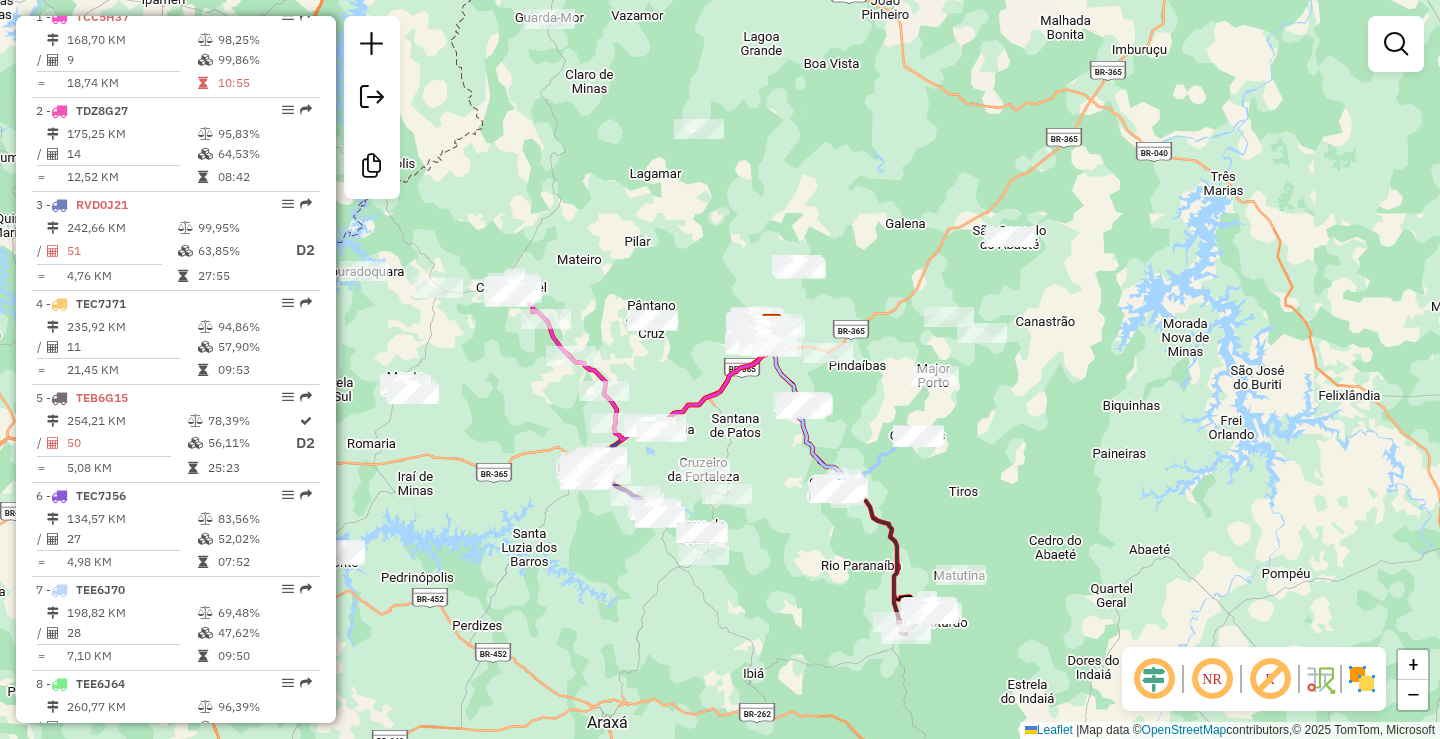 drag, startPoint x: 981, startPoint y: 371, endPoint x: 1026, endPoint y: 357, distance: 47.127487 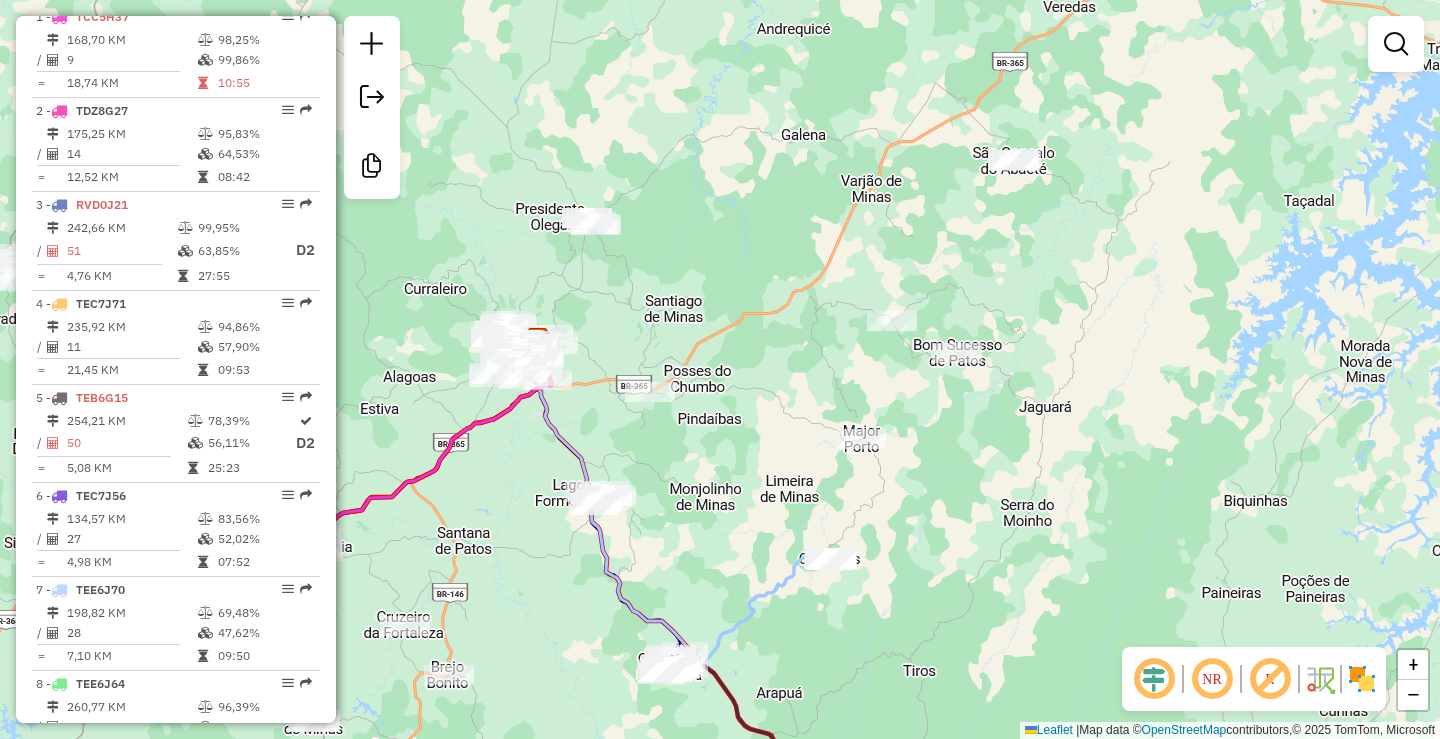 drag, startPoint x: 942, startPoint y: 307, endPoint x: 998, endPoint y: 234, distance: 92.00543 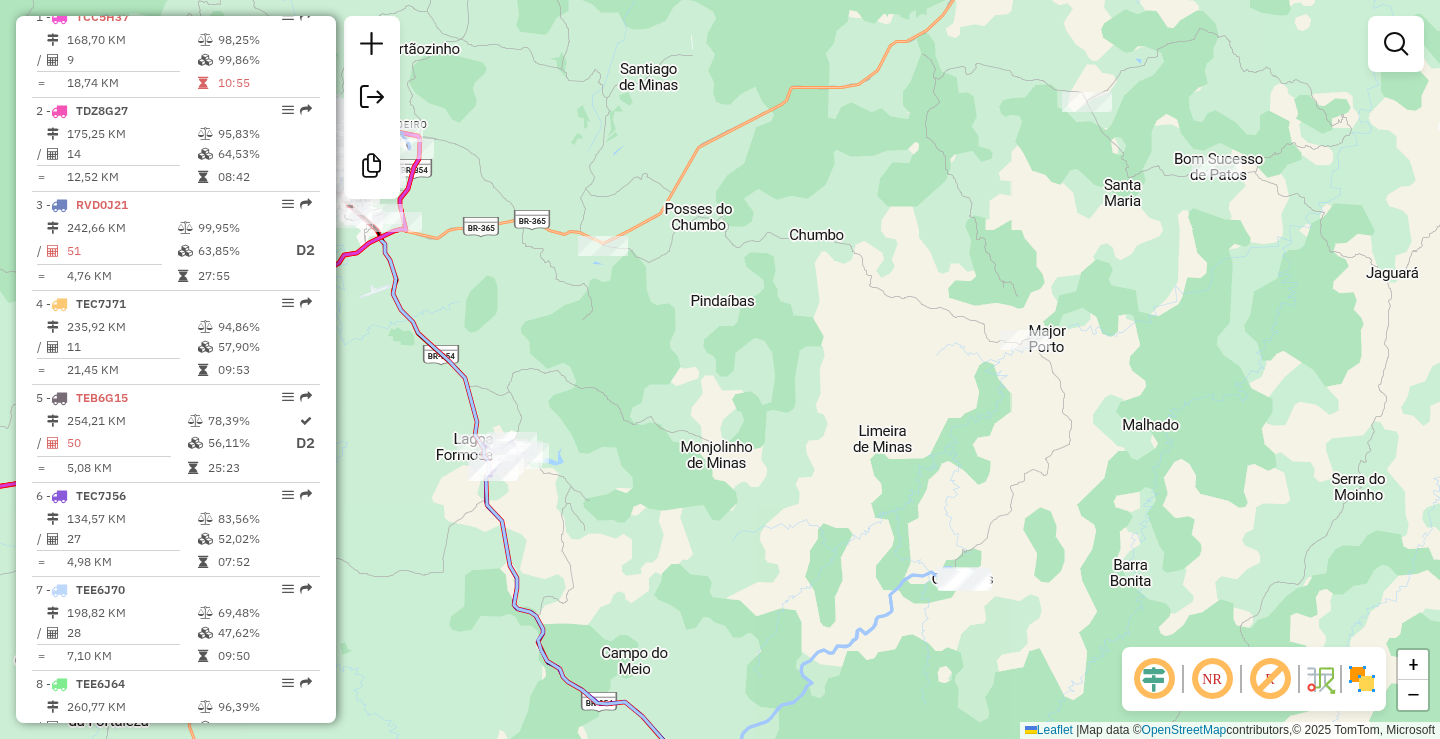 drag, startPoint x: 807, startPoint y: 233, endPoint x: 873, endPoint y: 391, distance: 171.23083 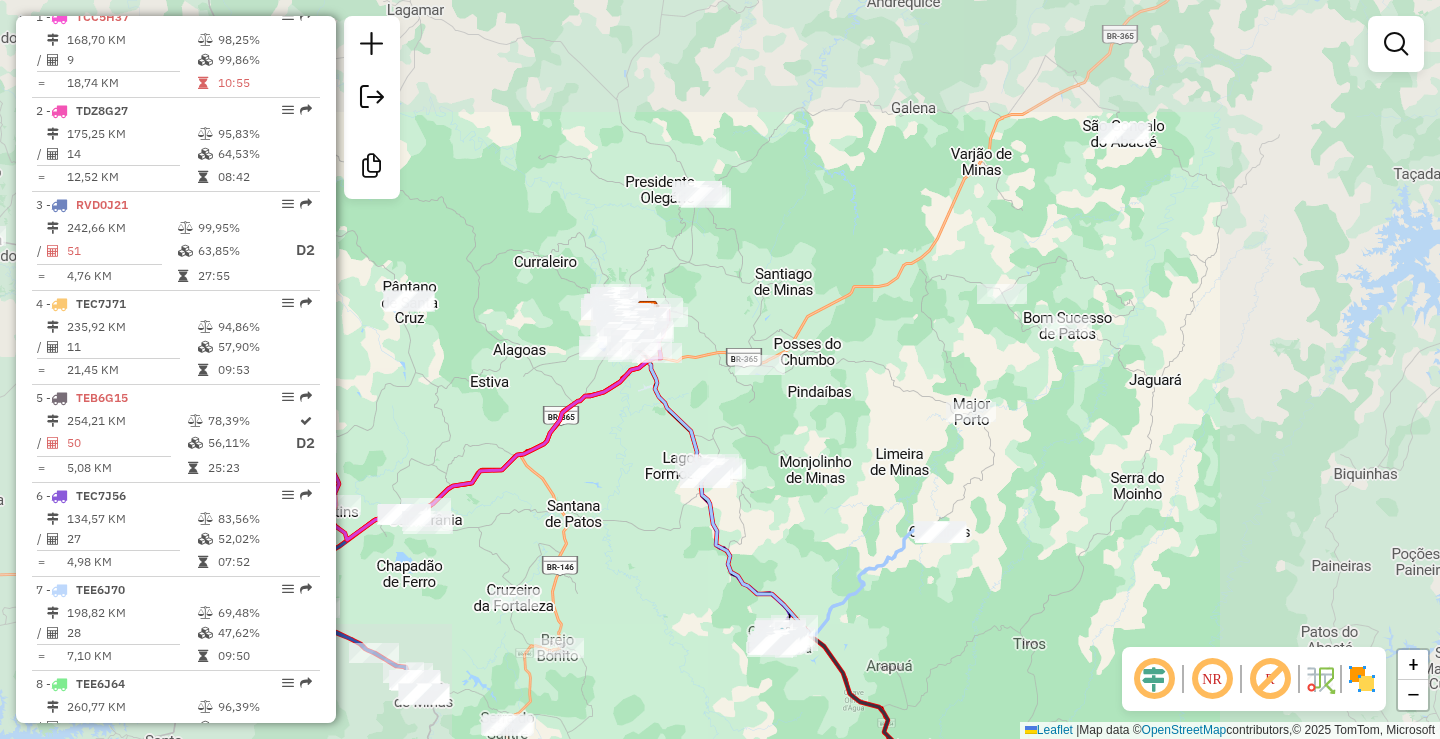 drag, startPoint x: 714, startPoint y: 259, endPoint x: 907, endPoint y: 233, distance: 194.74342 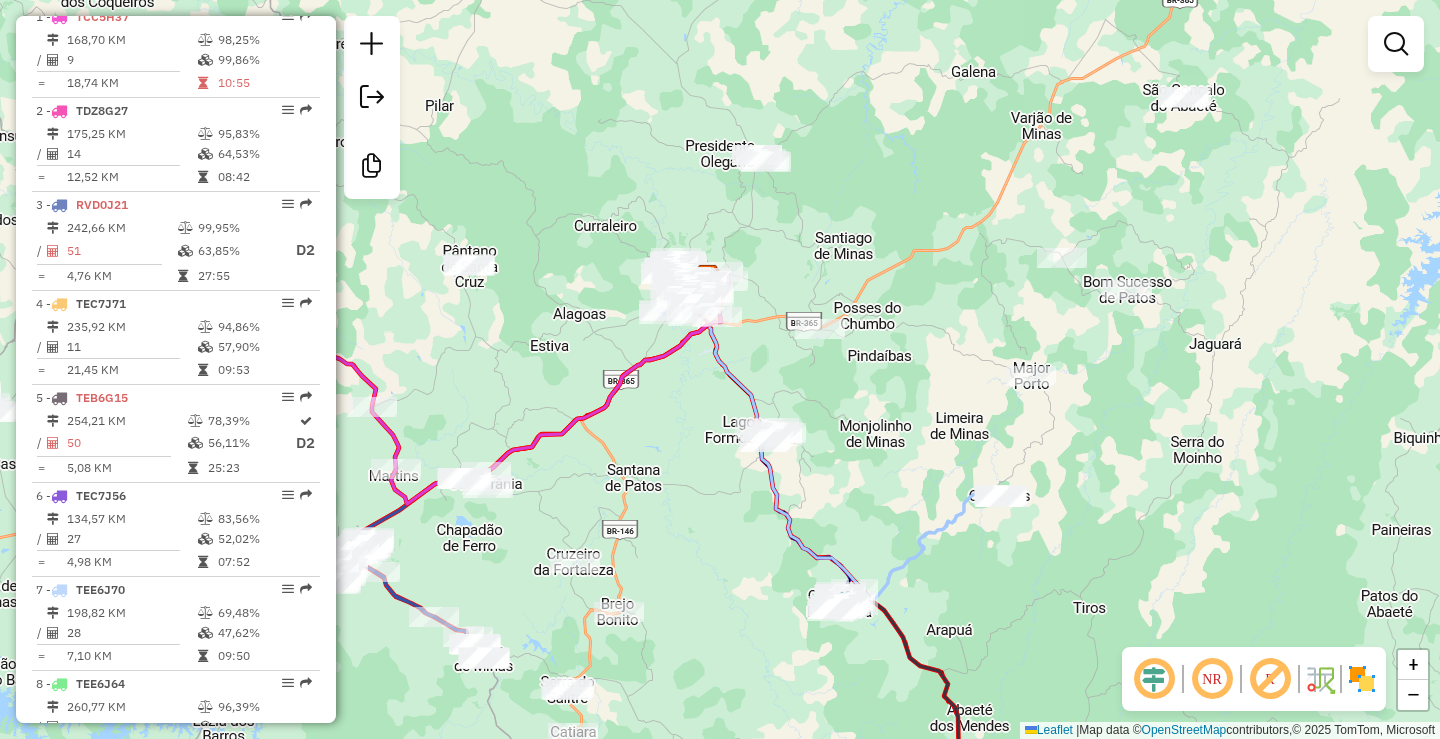 drag, startPoint x: 775, startPoint y: 210, endPoint x: 551, endPoint y: 191, distance: 224.80435 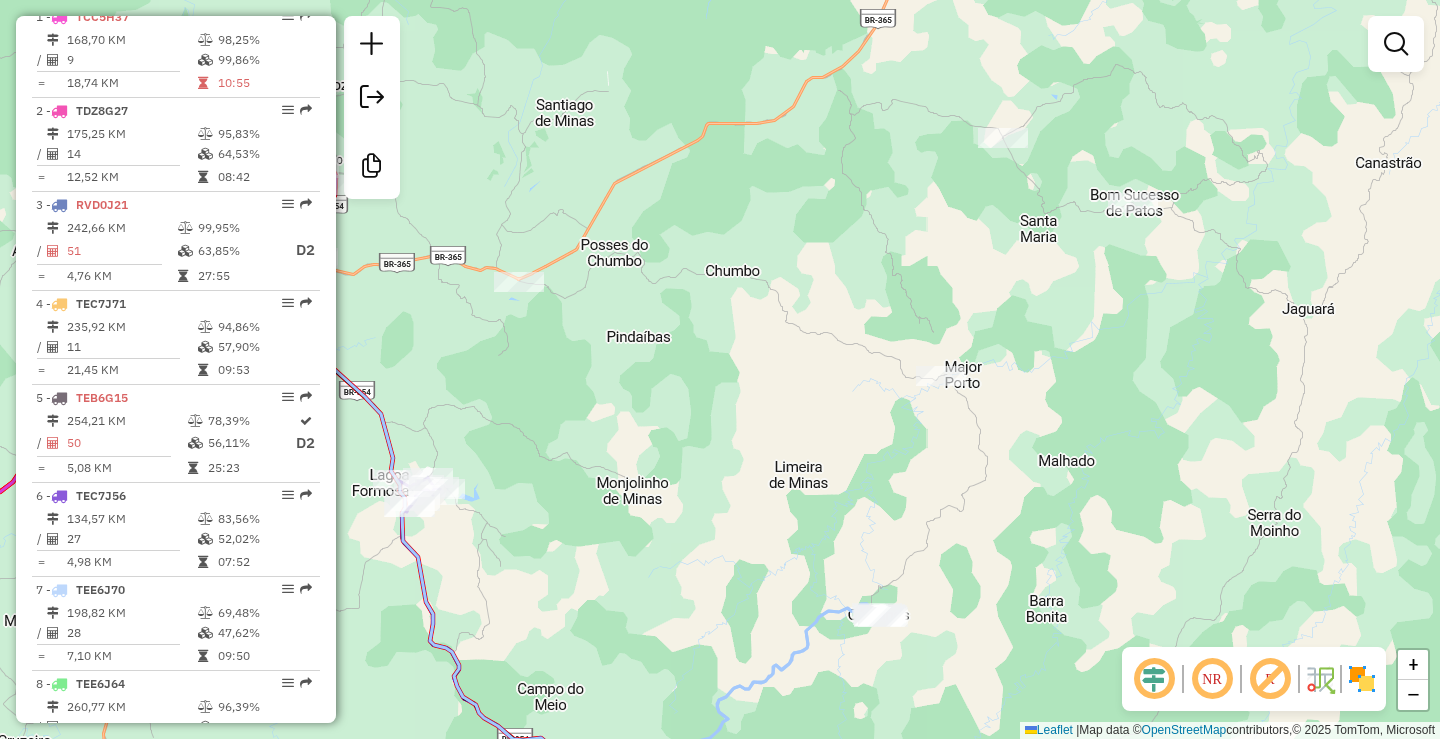 drag, startPoint x: 835, startPoint y: 318, endPoint x: 839, endPoint y: 256, distance: 62.1289 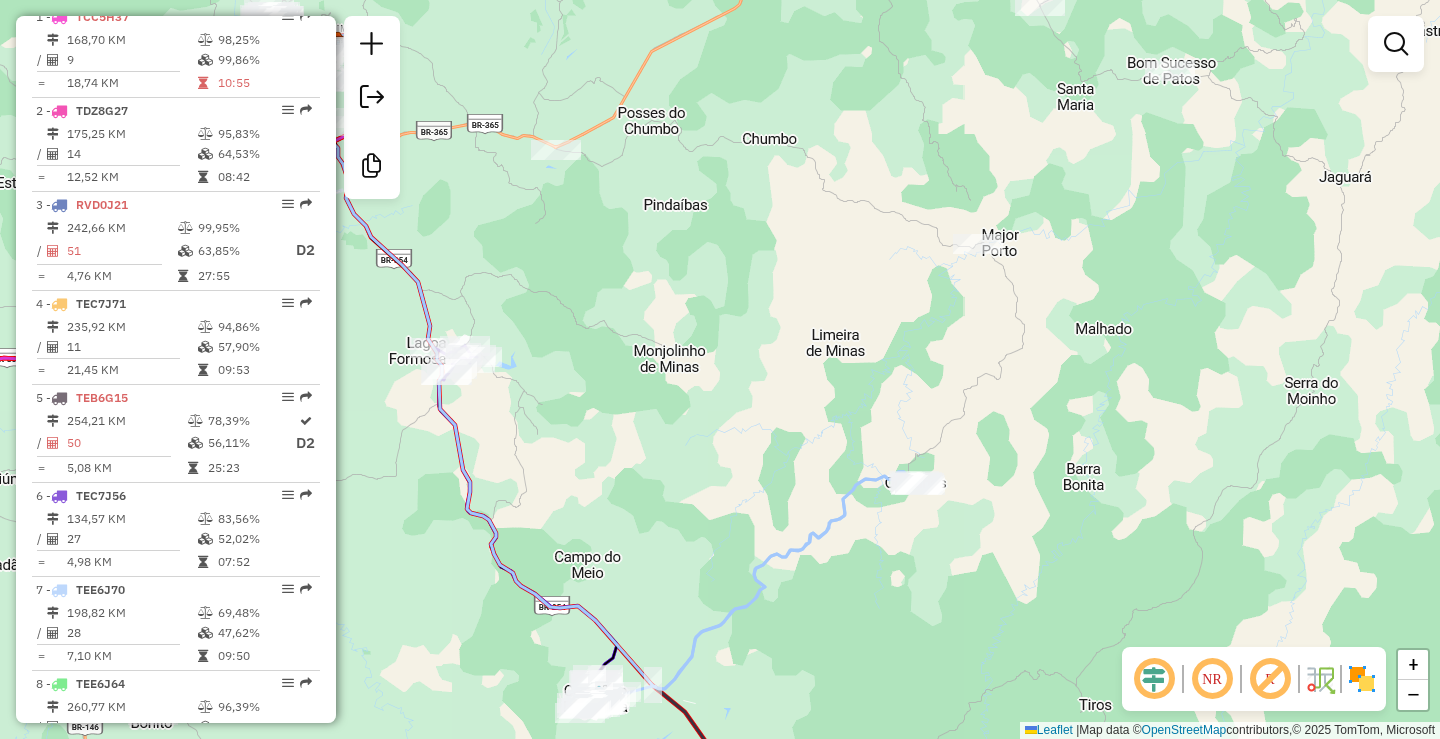 drag, startPoint x: 866, startPoint y: 320, endPoint x: 877, endPoint y: 302, distance: 21.095022 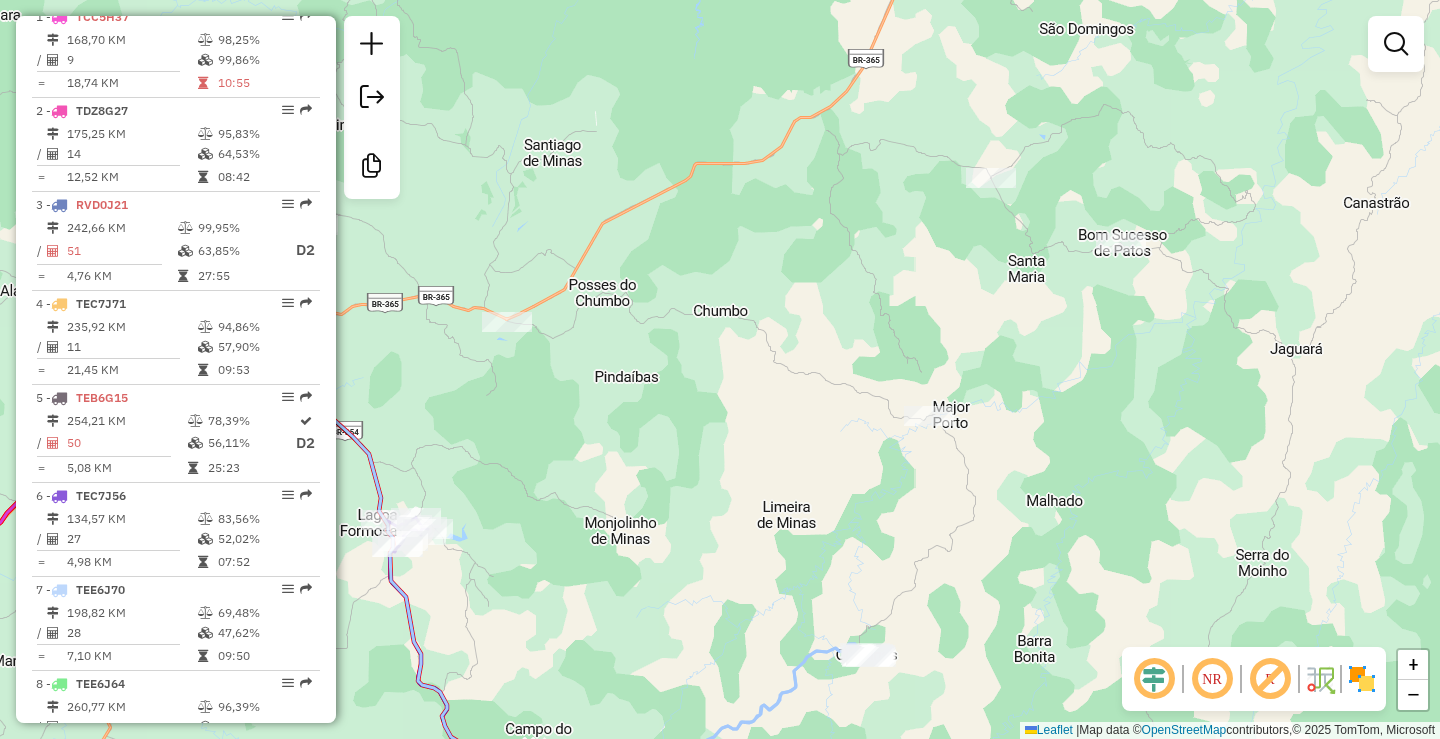 drag, startPoint x: 896, startPoint y: 324, endPoint x: 869, endPoint y: 505, distance: 183.00273 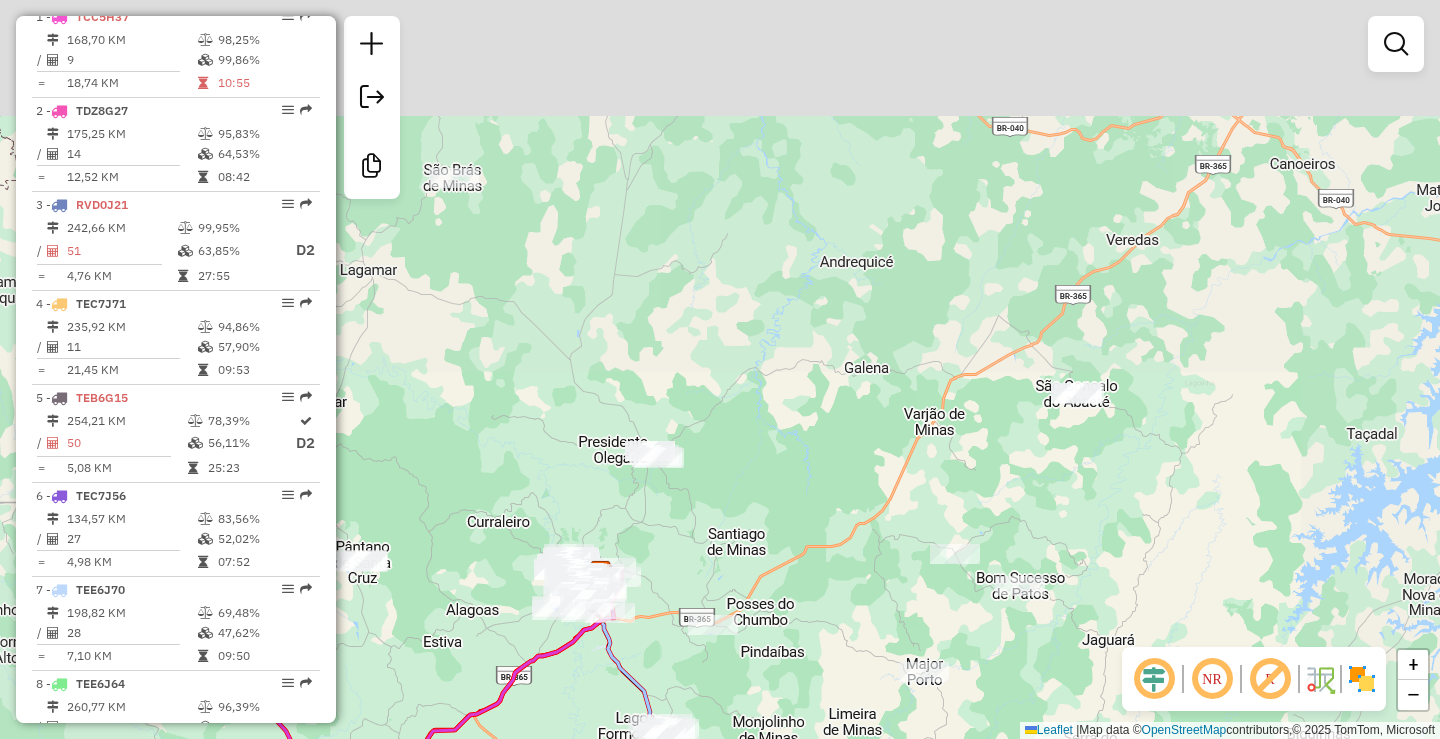 click on "Janela de atendimento Grade de atendimento Capacidade Transportadoras Veículos Cliente Pedidos  Rotas Selecione os dias de semana para filtrar as janelas de atendimento  Seg   Ter   Qua   Qui   Sex   Sáb   Dom  Informe o período da janela de atendimento: De: Até:  Filtrar exatamente a janela do cliente  Considerar janela de atendimento padrão  Selecione os dias de semana para filtrar as grades de atendimento  Seg   Ter   Qua   Qui   Sex   Sáb   Dom   Considerar clientes sem dia de atendimento cadastrado  Clientes fora do dia de atendimento selecionado Filtrar as atividades entre os valores definidos abaixo:  Peso mínimo:   Peso máximo:   Cubagem mínima:   Cubagem máxima:   De:   Até:  Filtrar as atividades entre o tempo de atendimento definido abaixo:  De:   Até:   Considerar capacidade total dos clientes não roteirizados Transportadora: Selecione um ou mais itens Tipo de veículo: Selecione um ou mais itens Veículo: Selecione um ou mais itens Motorista: Selecione um ou mais itens Nome: Rótulo:" 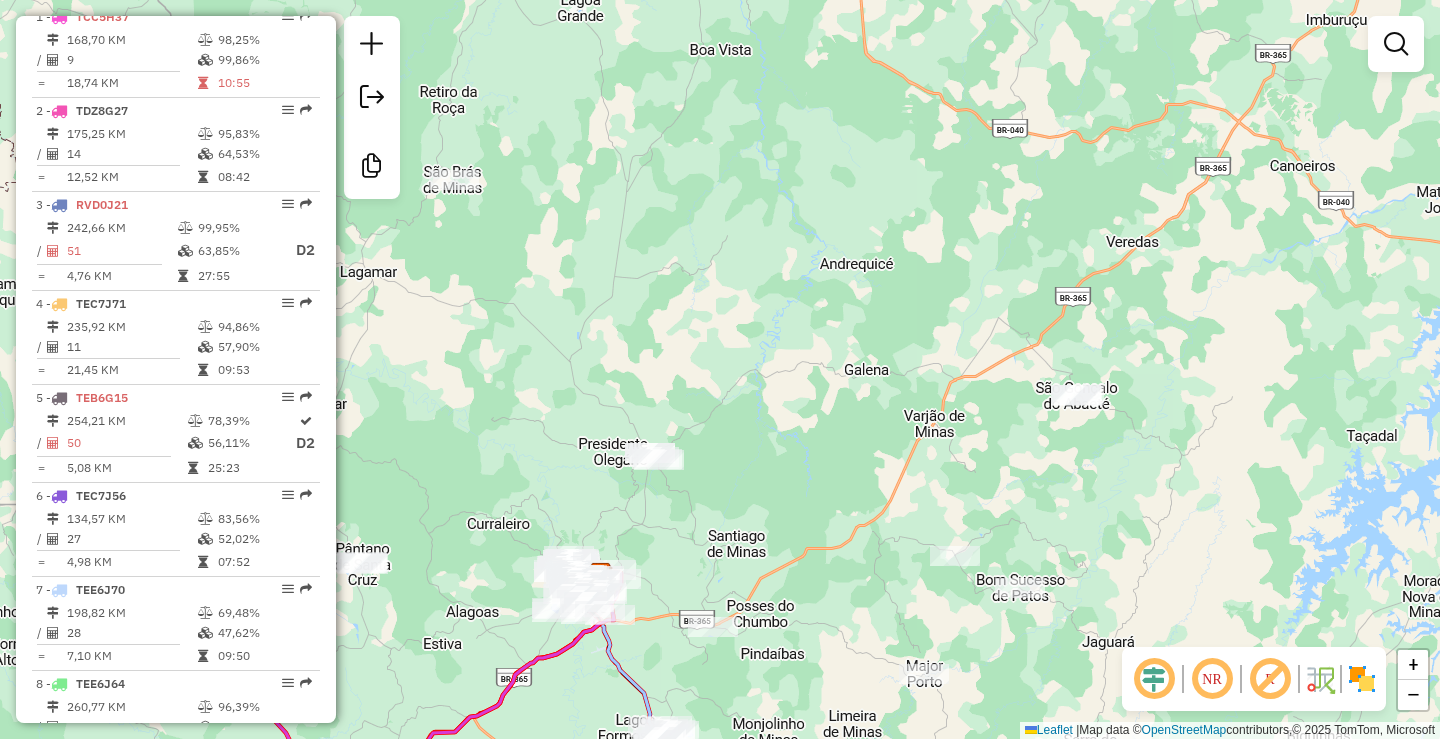 drag, startPoint x: 825, startPoint y: 426, endPoint x: 1019, endPoint y: 471, distance: 199.1507 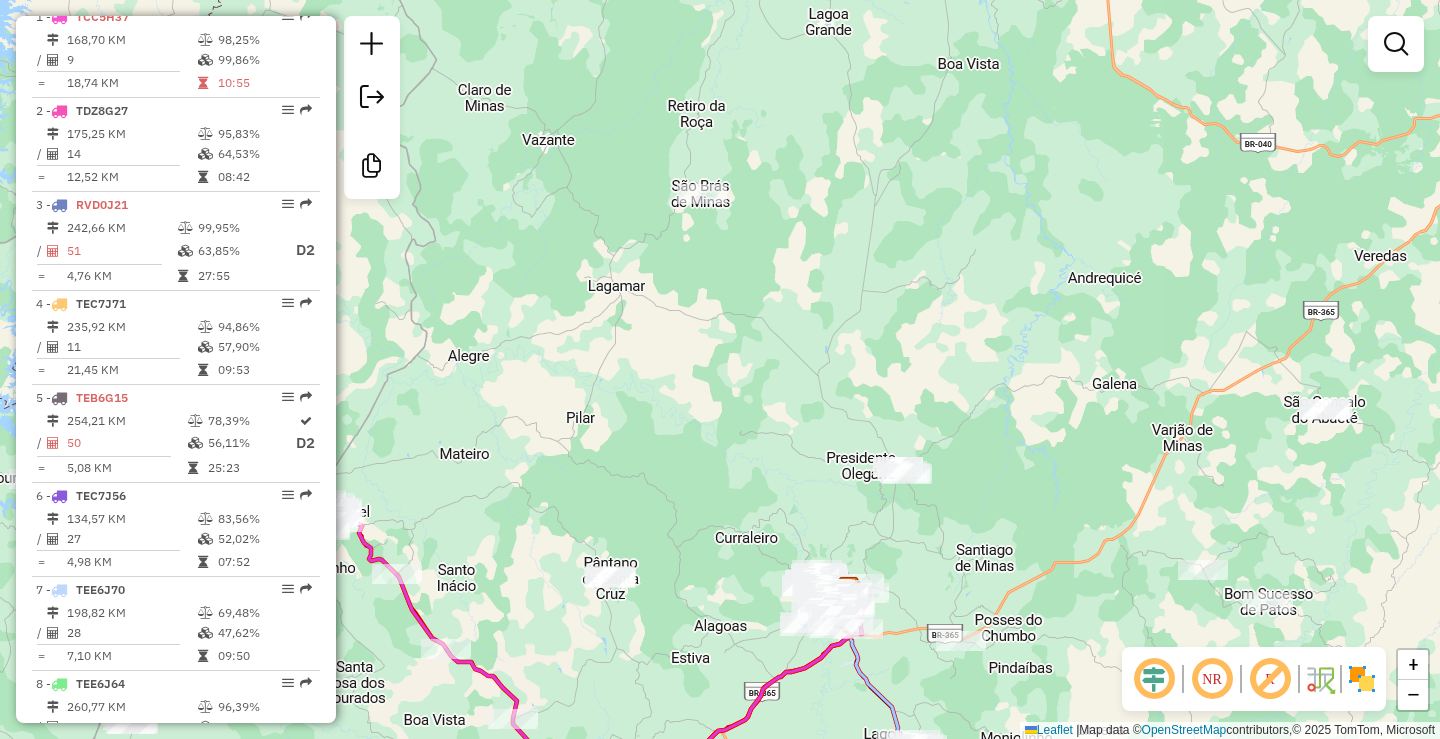 drag, startPoint x: 1018, startPoint y: 429, endPoint x: 1113, endPoint y: 393, distance: 101.59232 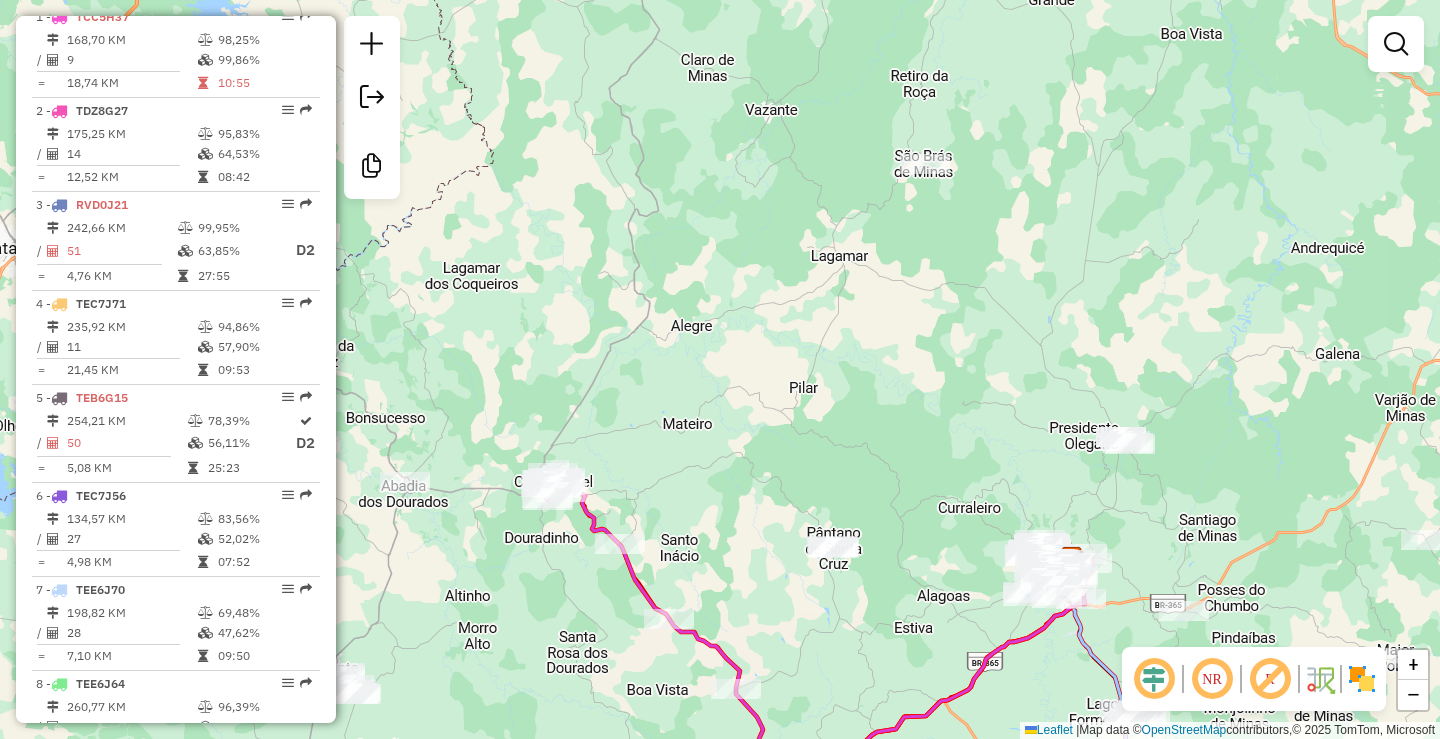 drag, startPoint x: 895, startPoint y: 385, endPoint x: 1007, endPoint y: 399, distance: 112.871605 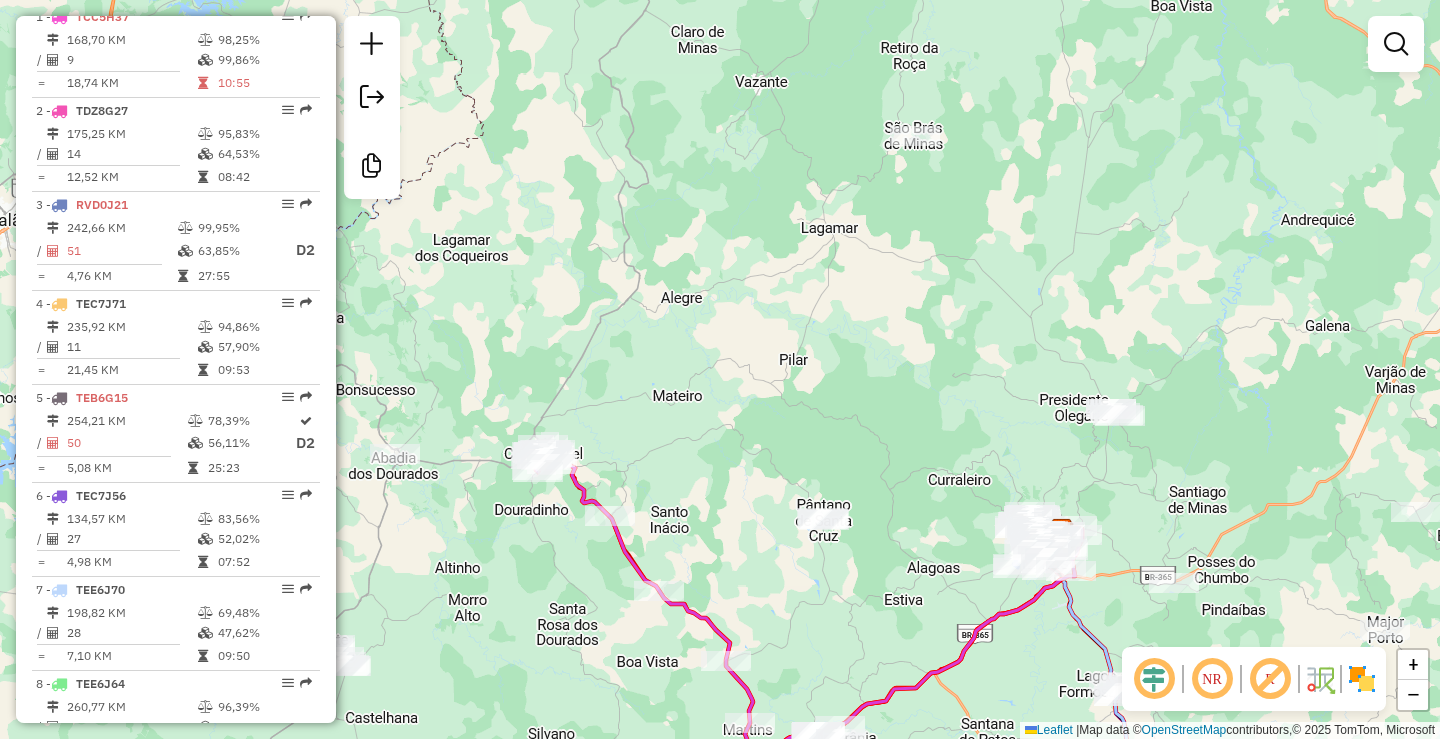 drag, startPoint x: 1044, startPoint y: 408, endPoint x: 1029, endPoint y: 380, distance: 31.764761 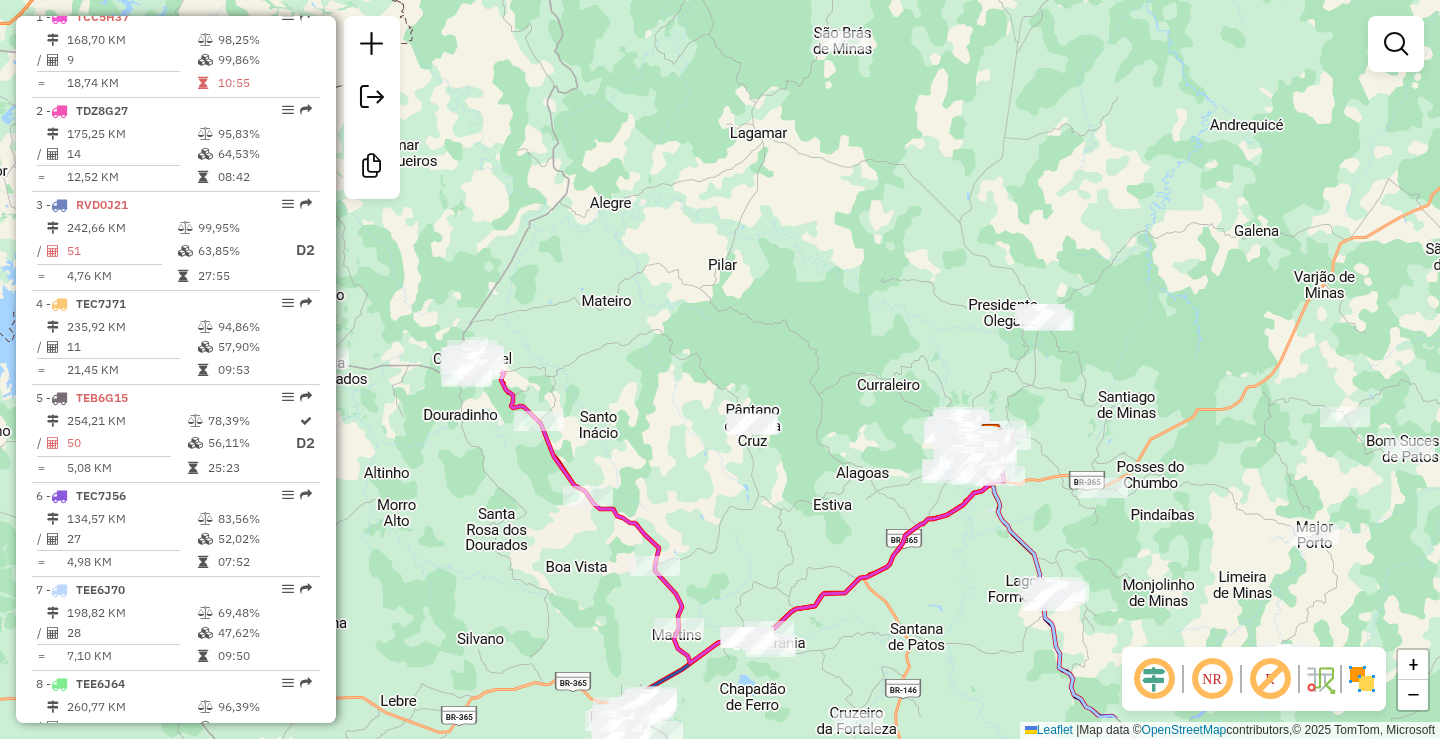 drag, startPoint x: 910, startPoint y: 352, endPoint x: 865, endPoint y: 296, distance: 71.8401 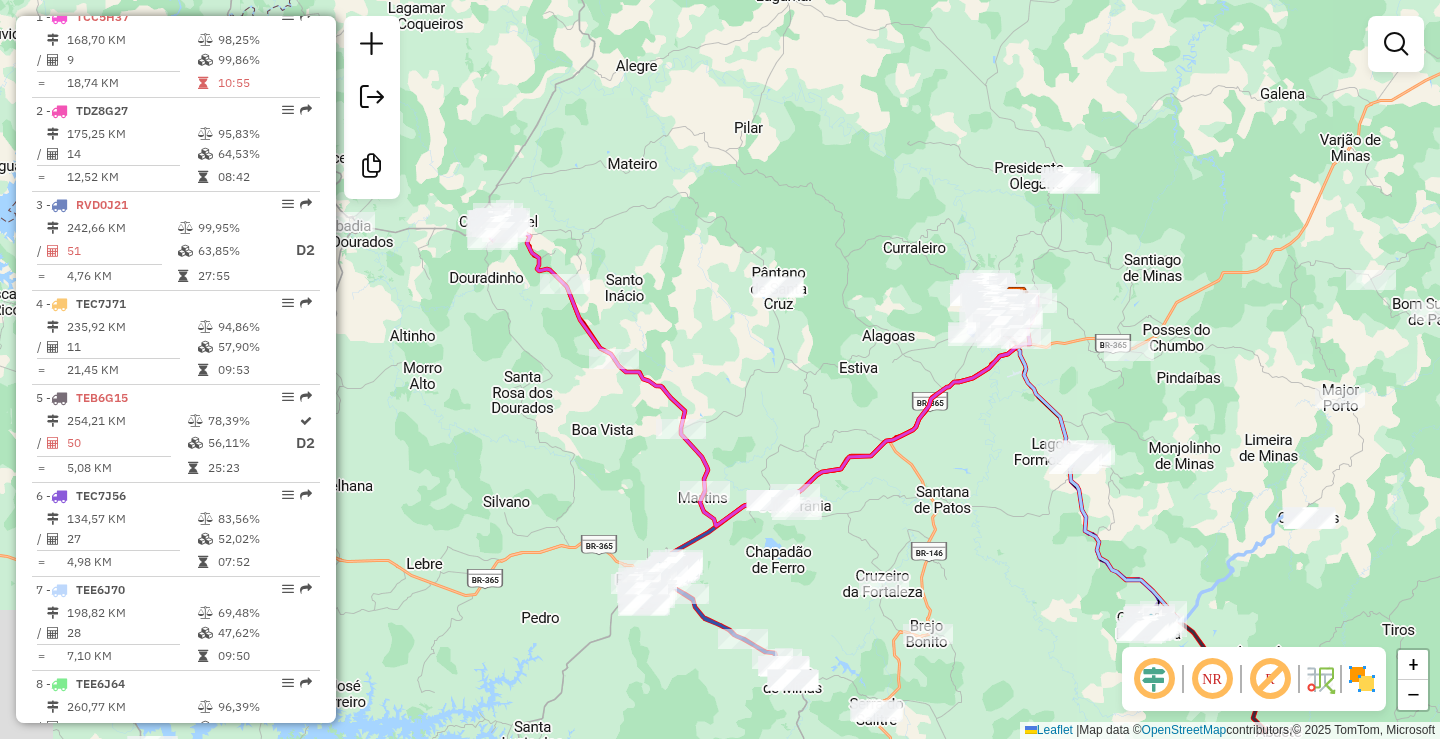 drag, startPoint x: 834, startPoint y: 447, endPoint x: 912, endPoint y: 362, distance: 115.36464 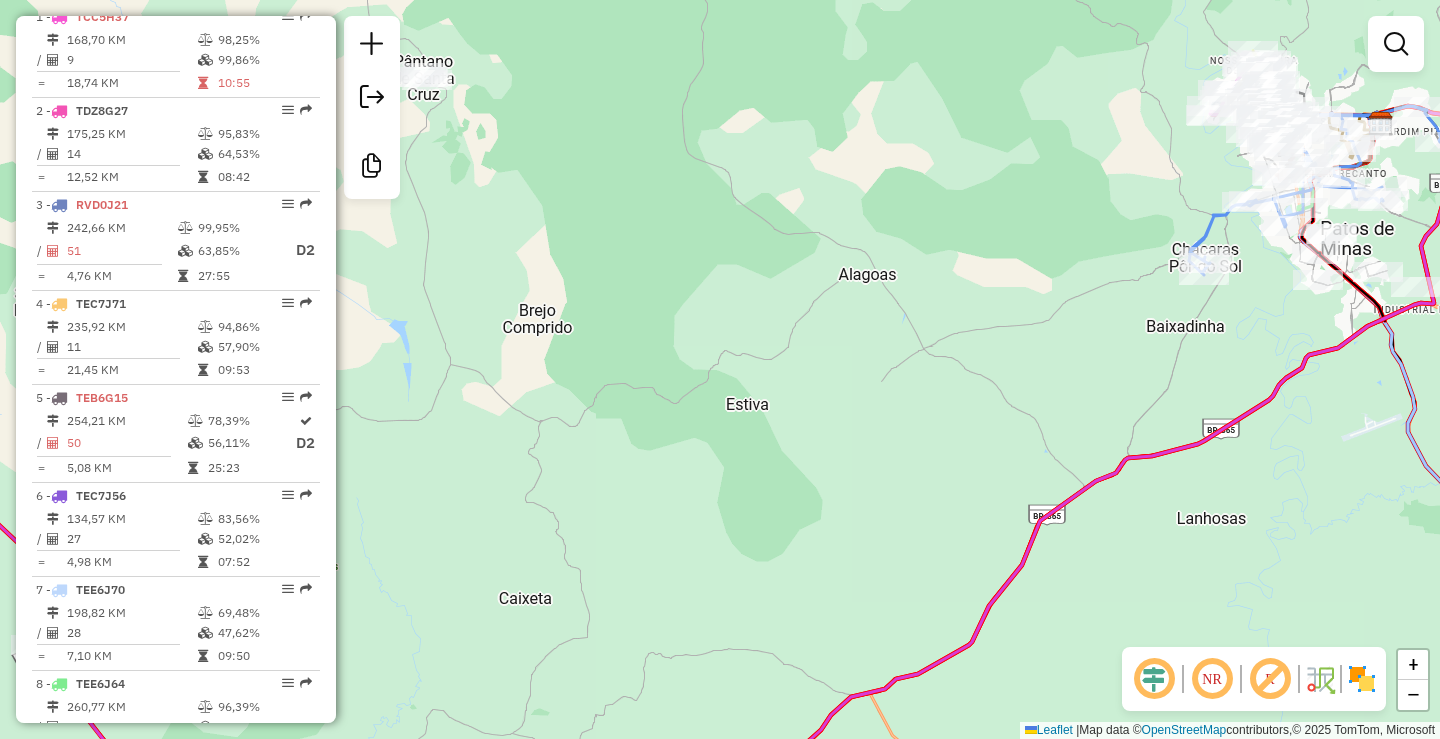 drag, startPoint x: 955, startPoint y: 359, endPoint x: 957, endPoint y: 450, distance: 91.02197 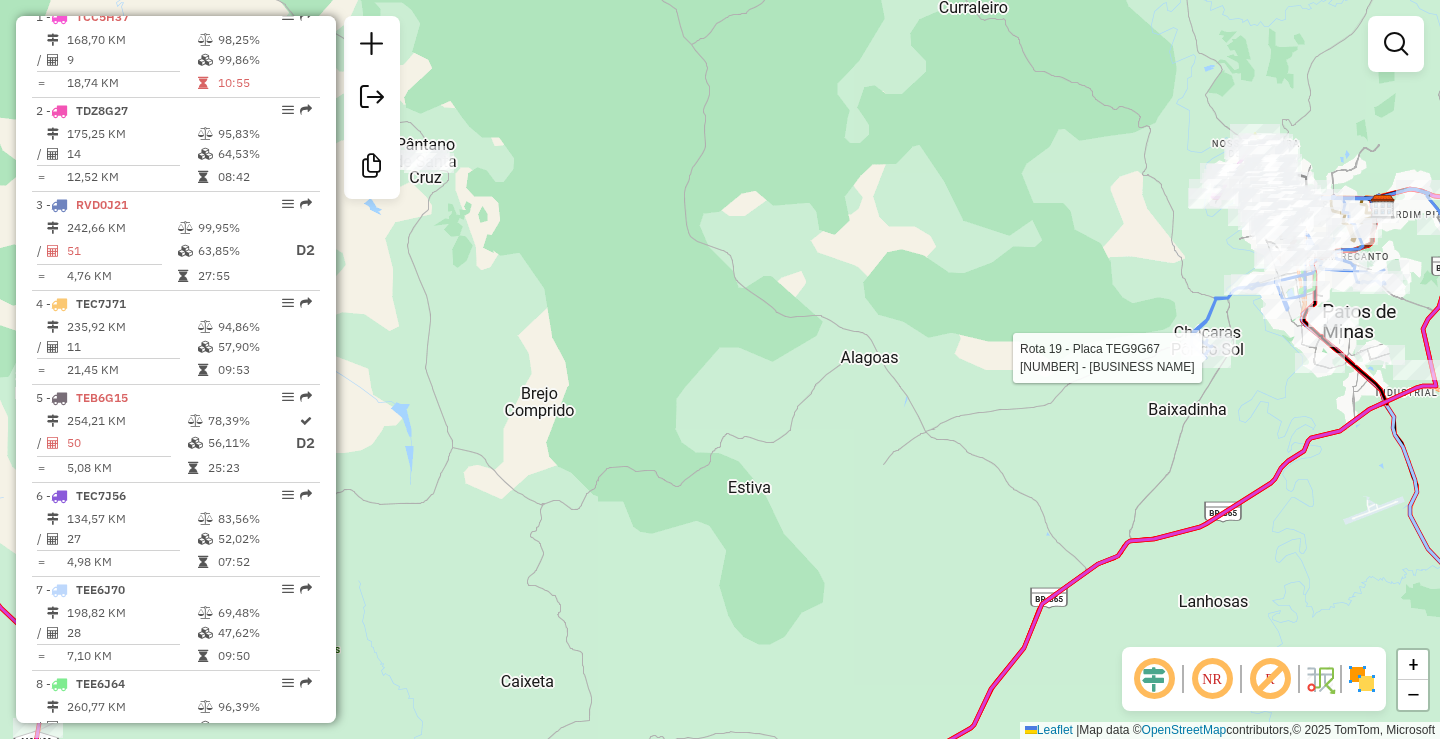 select on "**********" 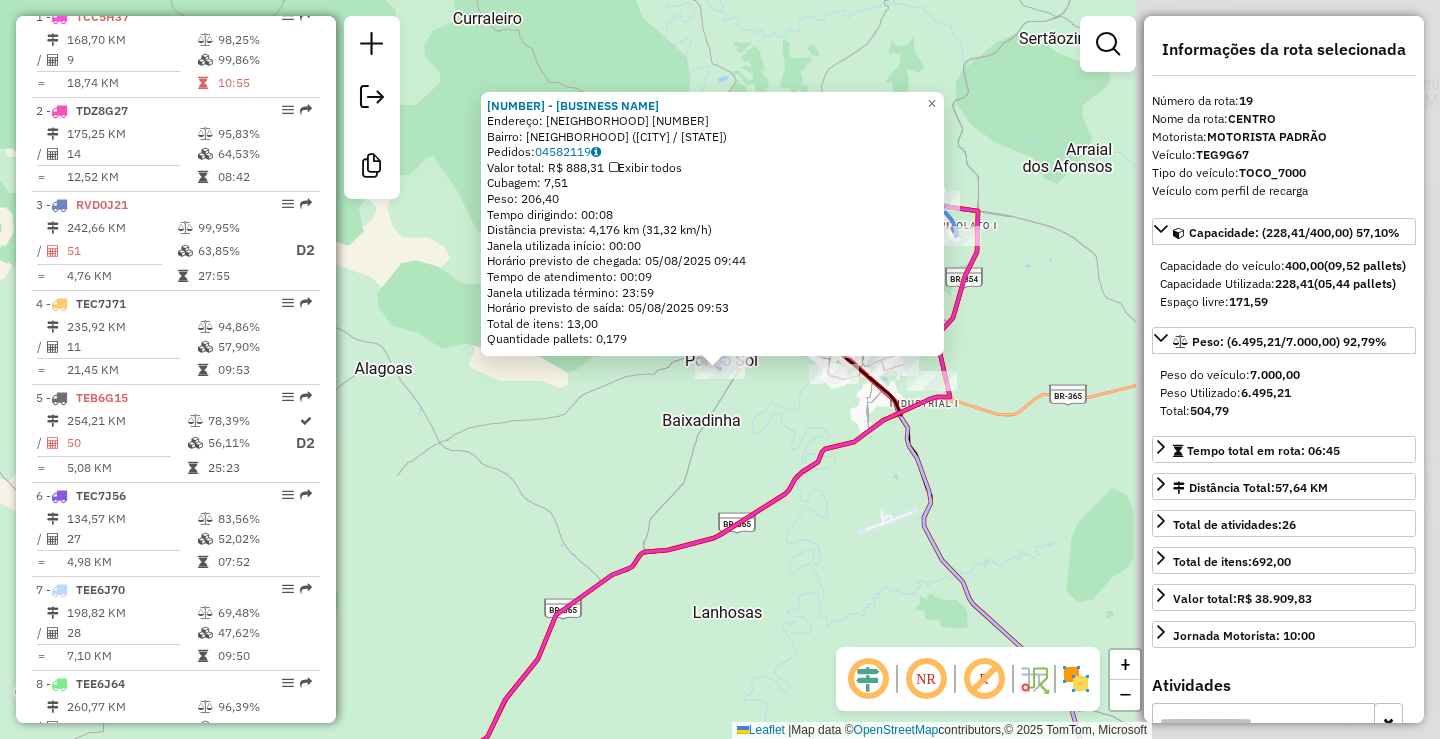 scroll, scrollTop: 2230, scrollLeft: 0, axis: vertical 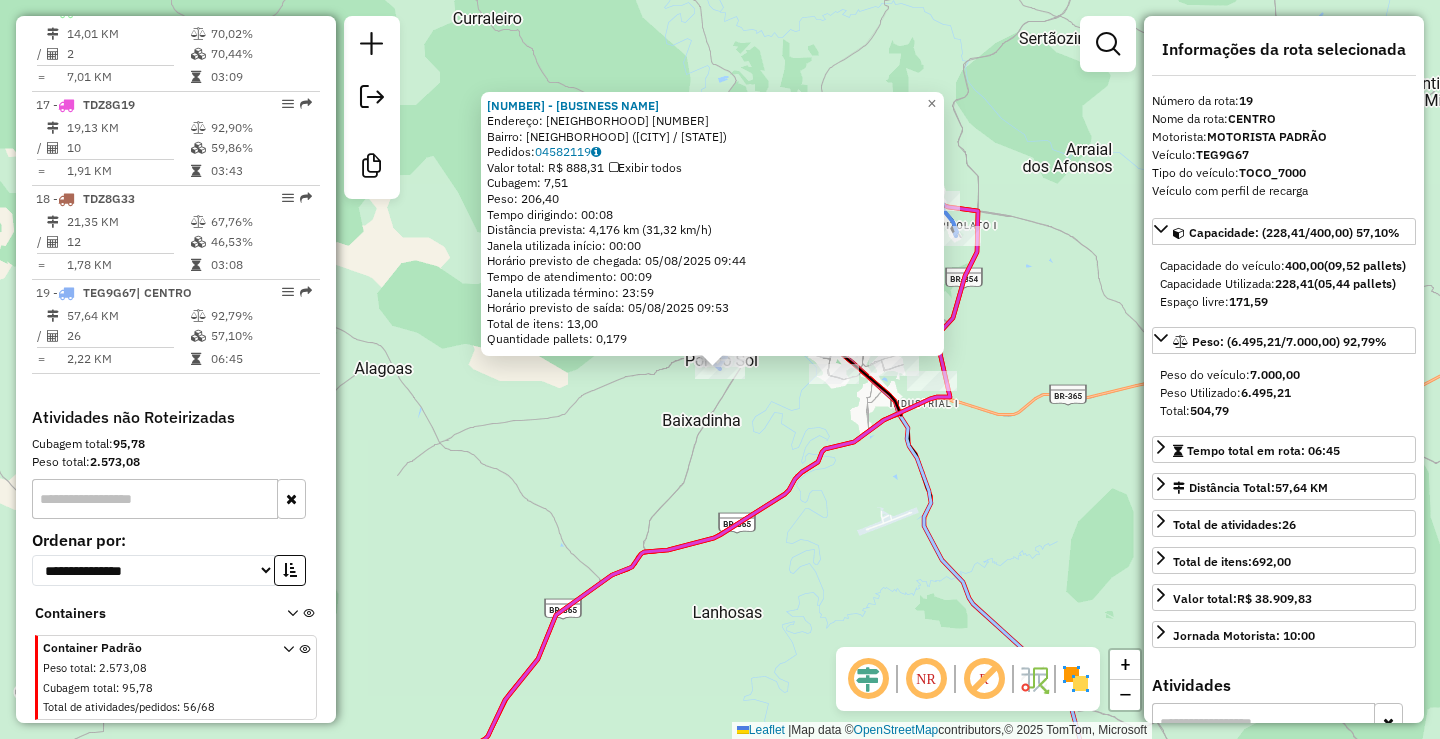 click on "Rota [NUMBER] - Placa [PLATE]  [NUMBER] - [BUSINESS NAME] [NUMBER] - [BUSINESS NAME]  Endereço:  [NEIGHBORHOOD] [NUMBER]   Bairro: [NEIGHBORHOOD] ([CITY] / [STATE])   Pedidos:  [ORDER_ID]   Valor total: [CURRENCY] [PRICE]   Exibir todos   Cubagem: [NUMBER]  Peso: [NUMBER]  Tempo dirigindo: [TIME]   Distância prevista: [NUMBER] km ([NUMBER] km/h)   Janela utilizada início: [TIME]   Horário previsto de chegada: [DATE] [TIME]   Tempo de atendimento: [TIME]   Janela utilizada término: [TIME]   Horário previsto de saída: [DATE] [TIME]   Total de itens: [NUMBER]   Quantidade pallets: [NUMBER]  × Janela de atendimento Grade de atendimento Capacidade Transportadoras Veículos Cliente Pedidos  Rotas Selecione os dias de semana para filtrar as janelas de atendimento  Seg   Ter   Qua   Qui   Sex   Sáb   Dom  Informe o período da janela de atendimento: De: Até:  Filtrar exatamente a janela do cliente  Considerar janela de atendimento padrão  Selecione os dias de semana para filtrar as grades de atendimento  Seg   Ter   Qua   Qui   Sex   Sáb   Dom  +" 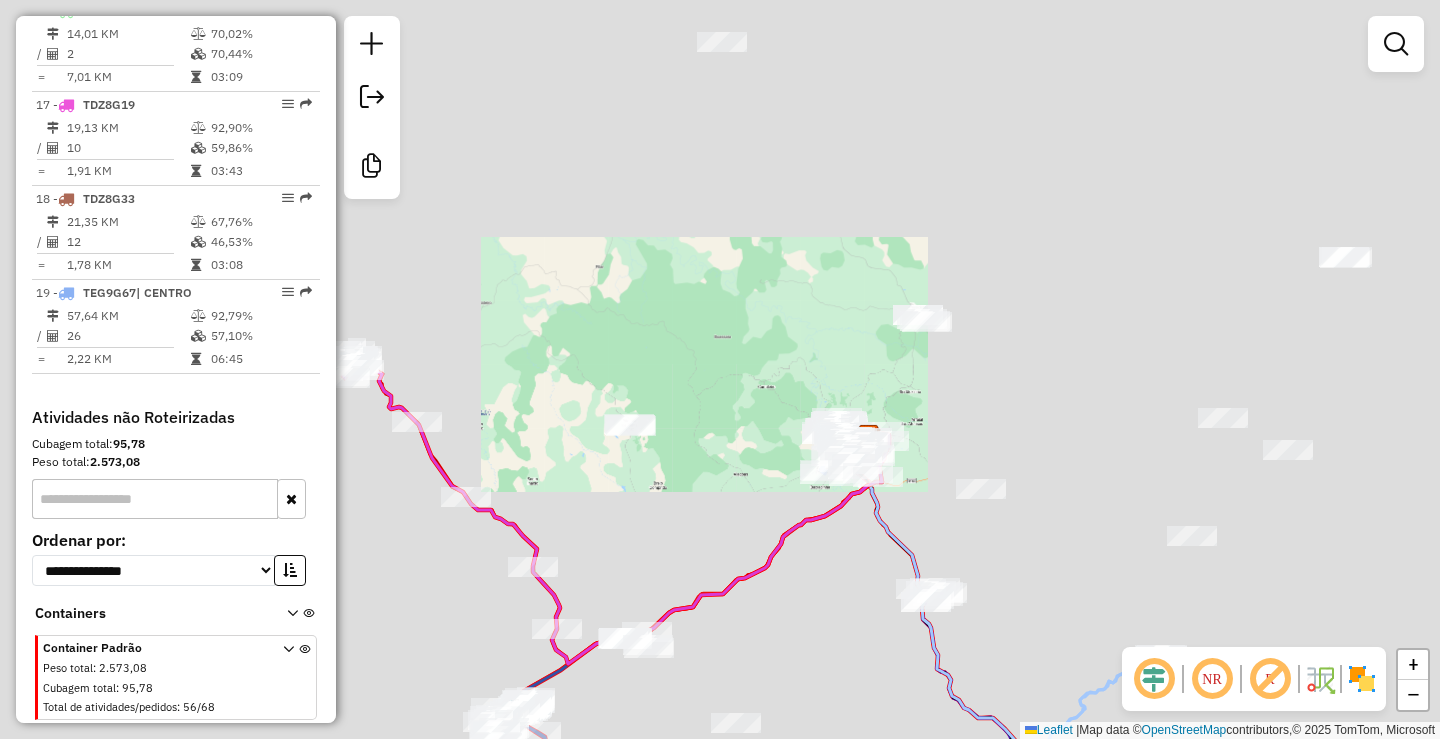 click on "Janela de atendimento Grade de atendimento Capacidade Transportadoras Veículos Cliente Pedidos  Rotas Selecione os dias de semana para filtrar as janelas de atendimento  Seg   Ter   Qua   Qui   Sex   Sáb   Dom  Informe o período da janela de atendimento: De: Até:  Filtrar exatamente a janela do cliente  Considerar janela de atendimento padrão  Selecione os dias de semana para filtrar as grades de atendimento  Seg   Ter   Qua   Qui   Sex   Sáb   Dom   Considerar clientes sem dia de atendimento cadastrado  Clientes fora do dia de atendimento selecionado Filtrar as atividades entre os valores definidos abaixo:  Peso mínimo:   Peso máximo:   Cubagem mínima:   Cubagem máxima:   De:   Até:  Filtrar as atividades entre o tempo de atendimento definido abaixo:  De:   Até:   Considerar capacidade total dos clientes não roteirizados Transportadora: Selecione um ou mais itens Tipo de veículo: Selecione um ou mais itens Veículo: Selecione um ou mais itens Motorista: Selecione um ou mais itens Nome: Rótulo:" 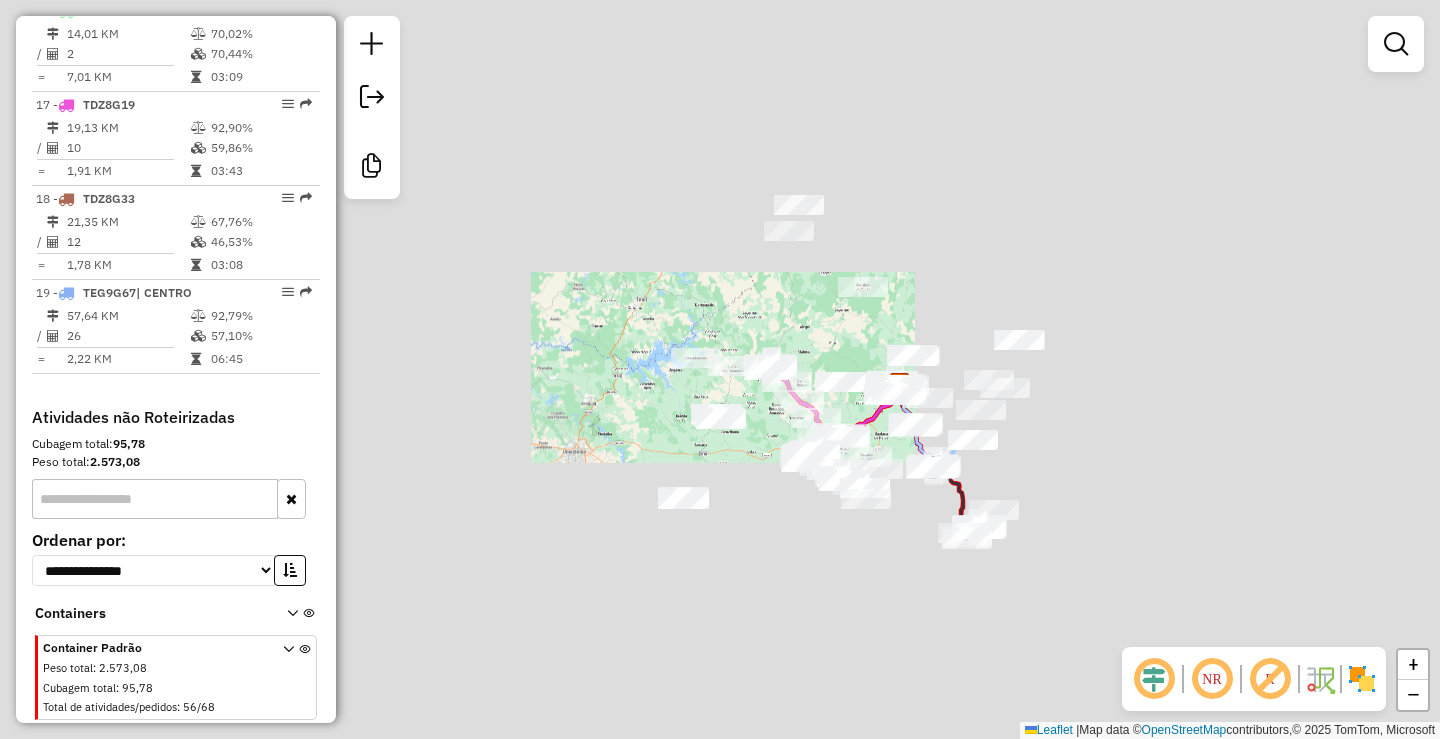 drag, startPoint x: 855, startPoint y: 355, endPoint x: 820, endPoint y: 228, distance: 131.73459 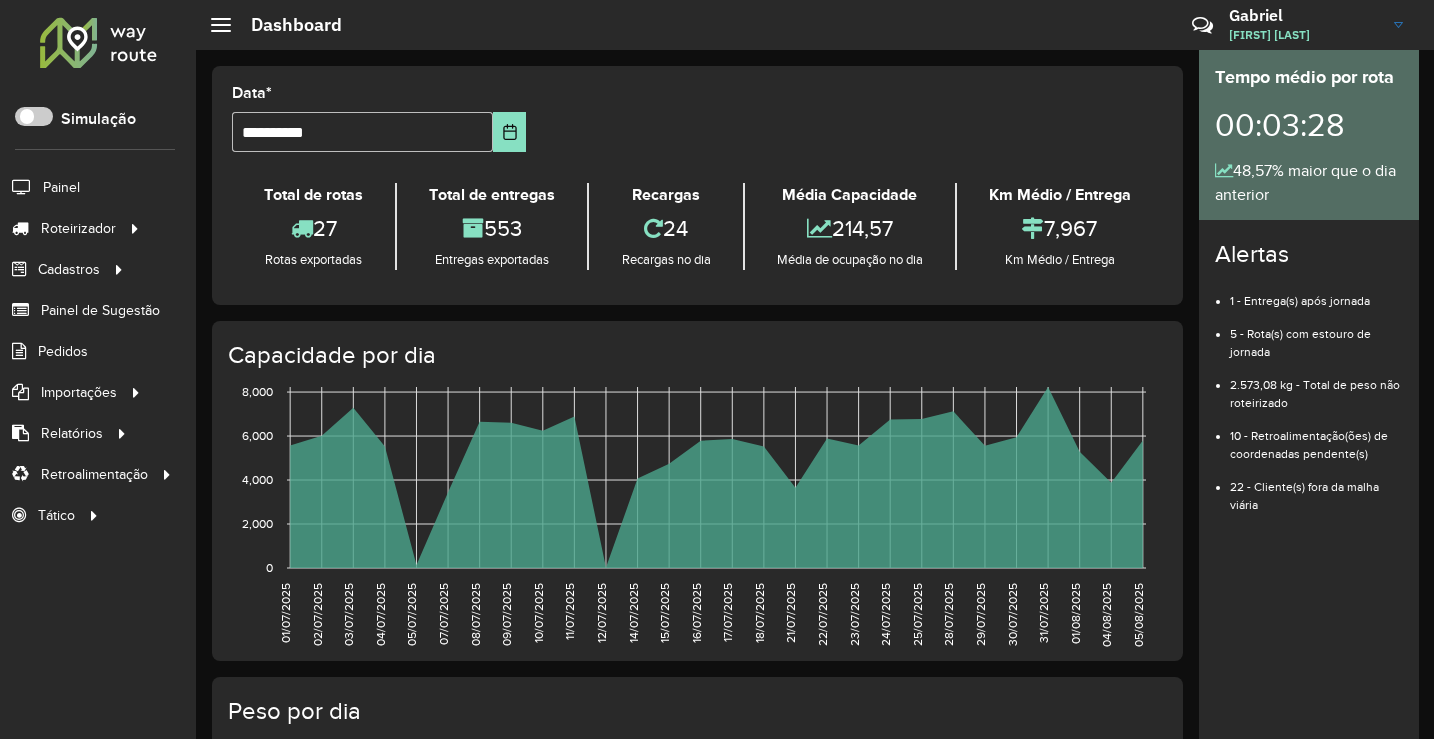 scroll, scrollTop: 0, scrollLeft: 0, axis: both 